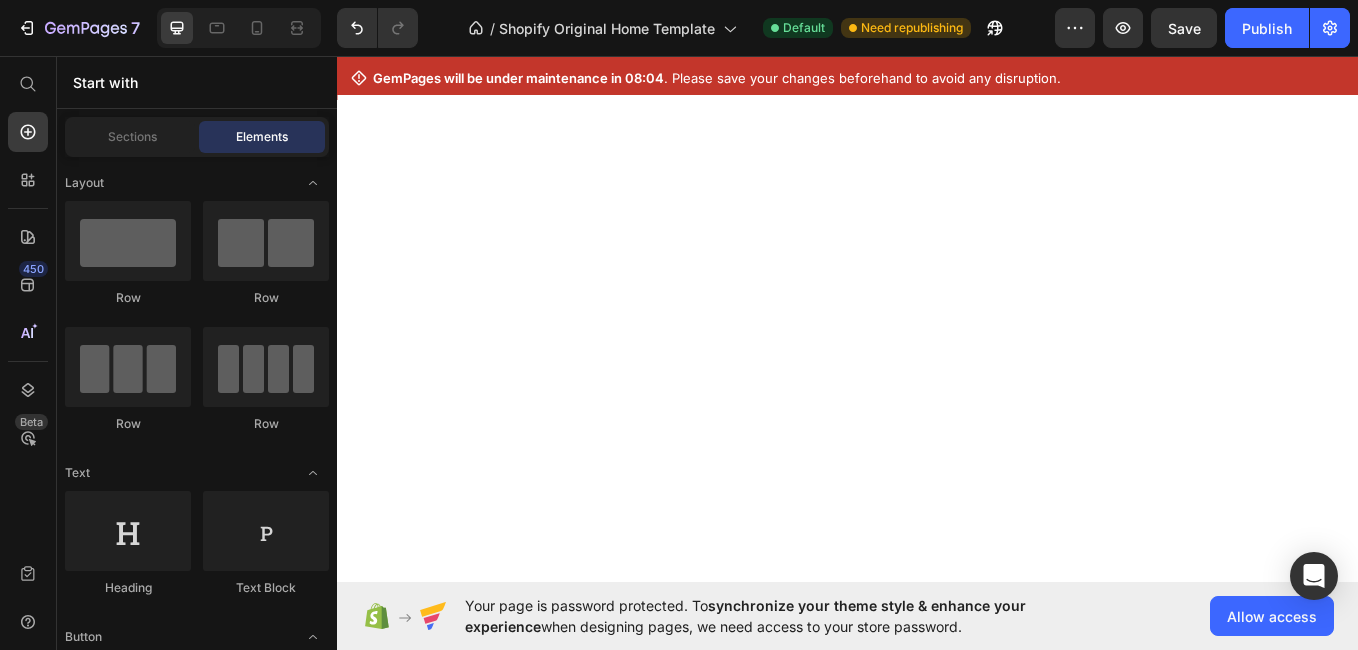 scroll, scrollTop: 0, scrollLeft: 0, axis: both 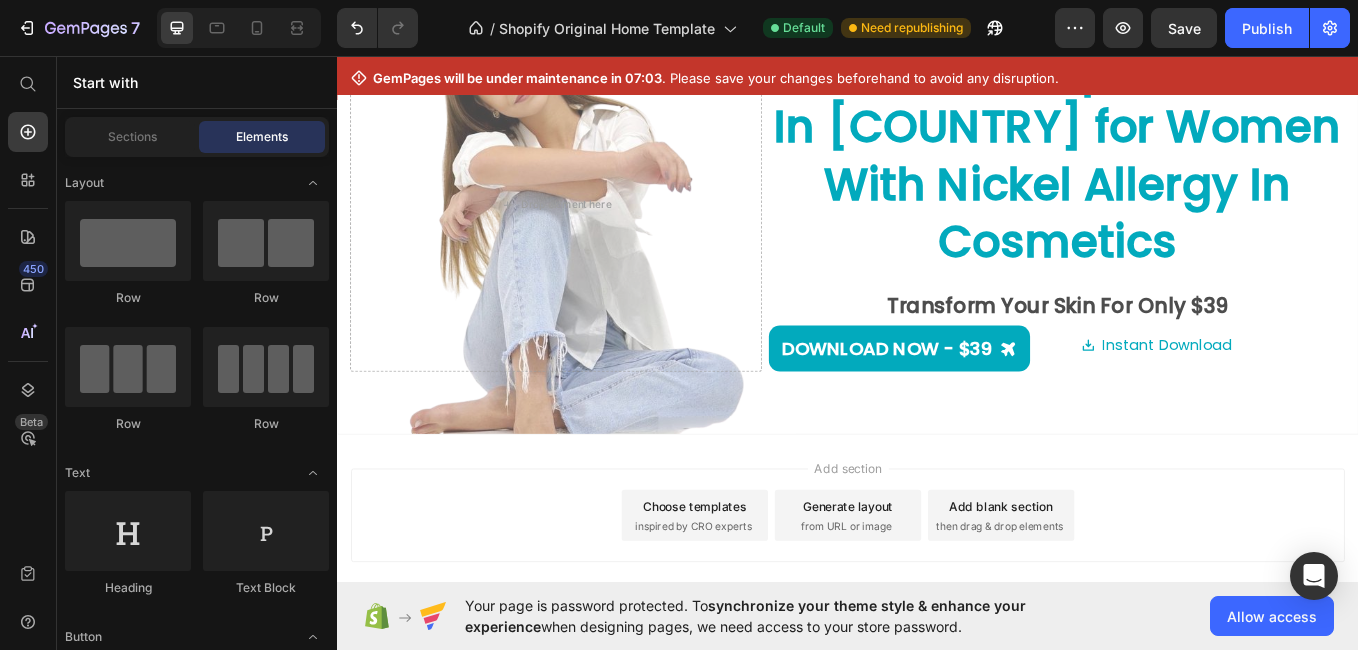 click on "then drag & drop elements" at bounding box center [1115, 601] 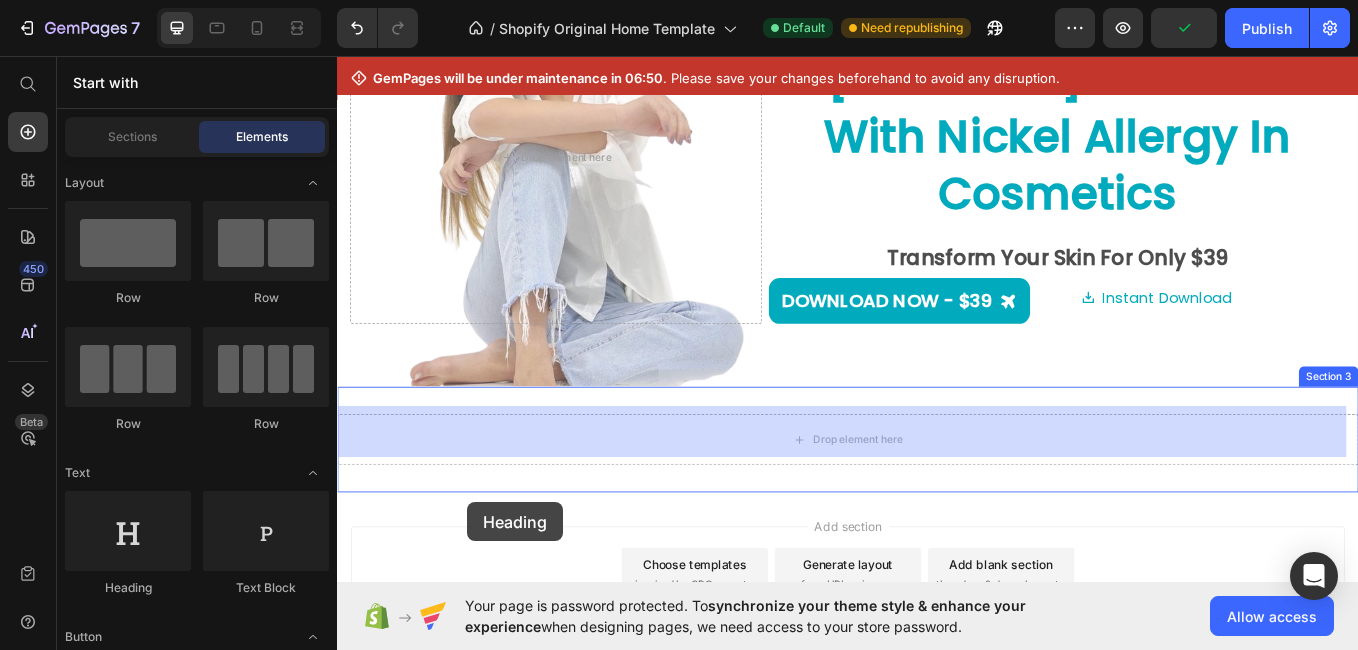 drag, startPoint x: 474, startPoint y: 636, endPoint x: 489, endPoint y: 566, distance: 71.5891 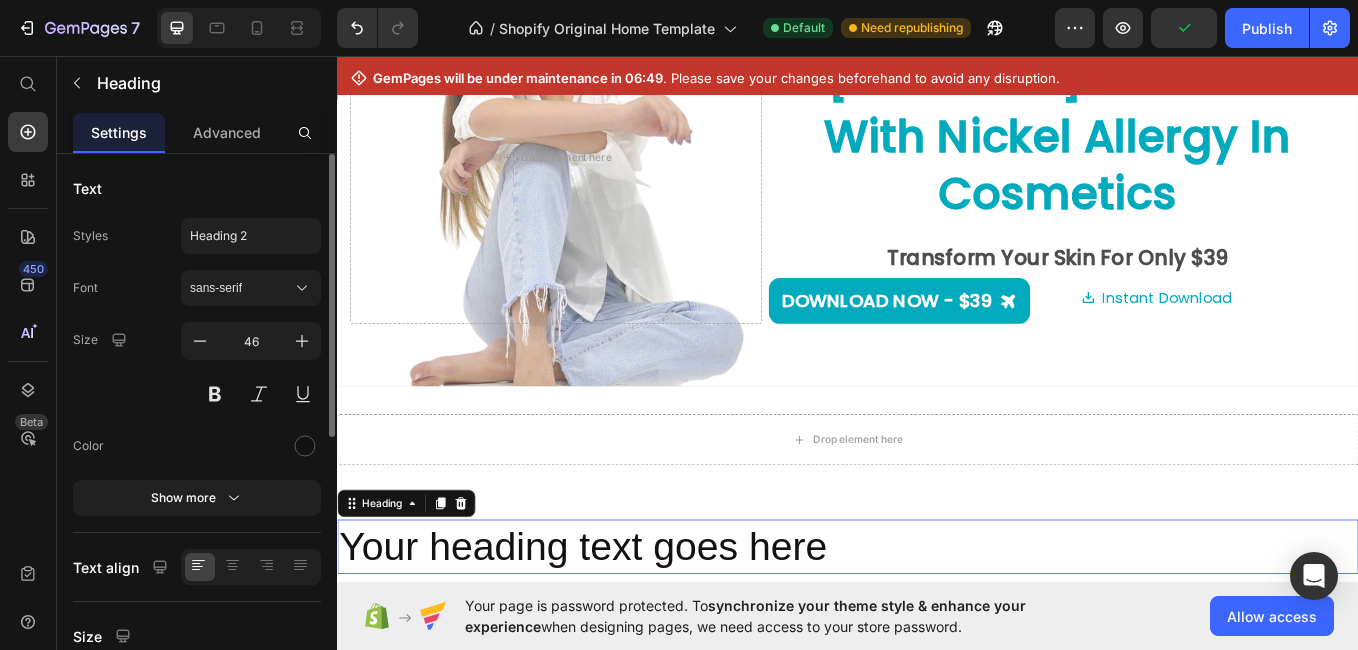 scroll, scrollTop: 0, scrollLeft: 0, axis: both 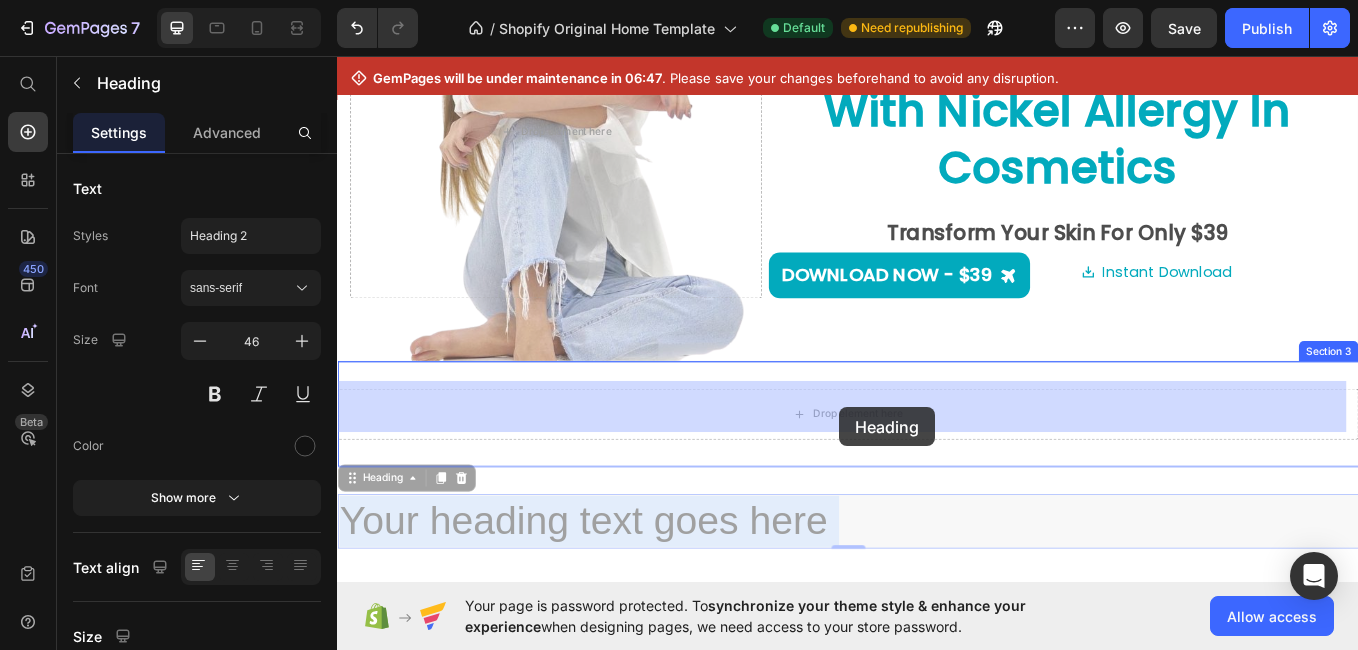drag, startPoint x: 939, startPoint y: 570, endPoint x: 925, endPoint y: 461, distance: 109.89541 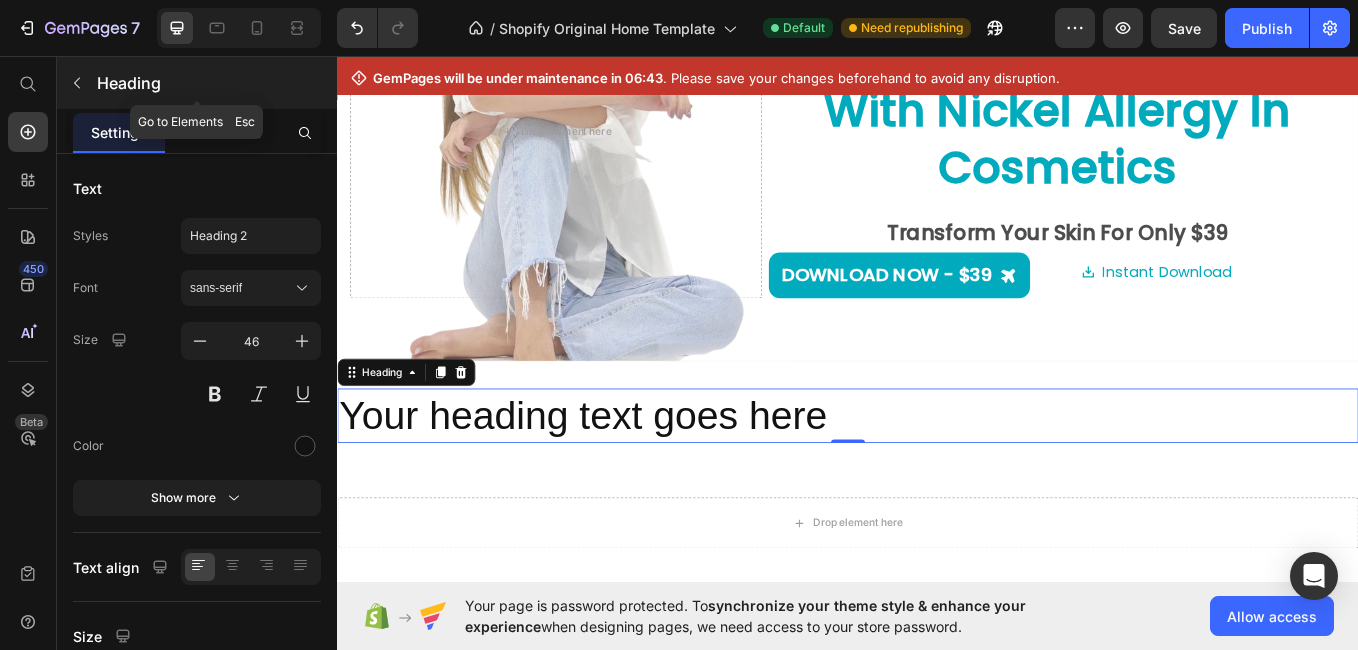 click on "Heading" at bounding box center [197, 83] 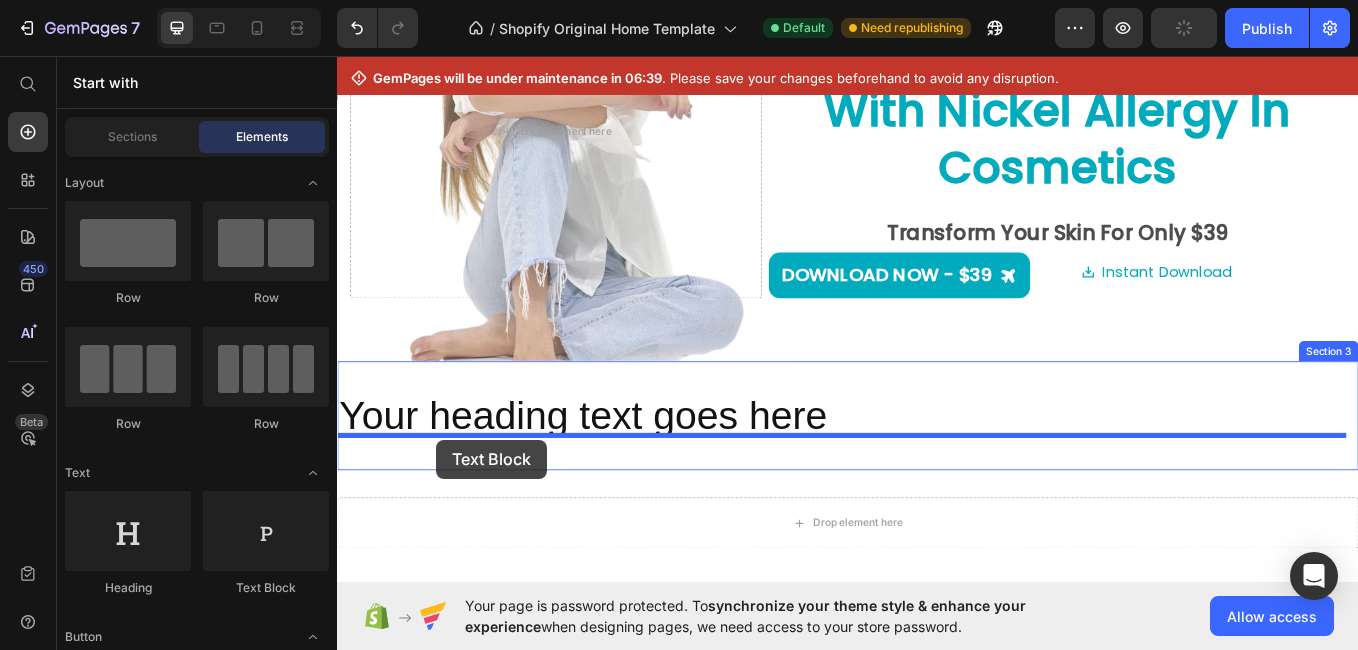 drag, startPoint x: 636, startPoint y: 658, endPoint x: 453, endPoint y: 499, distance: 242.42525 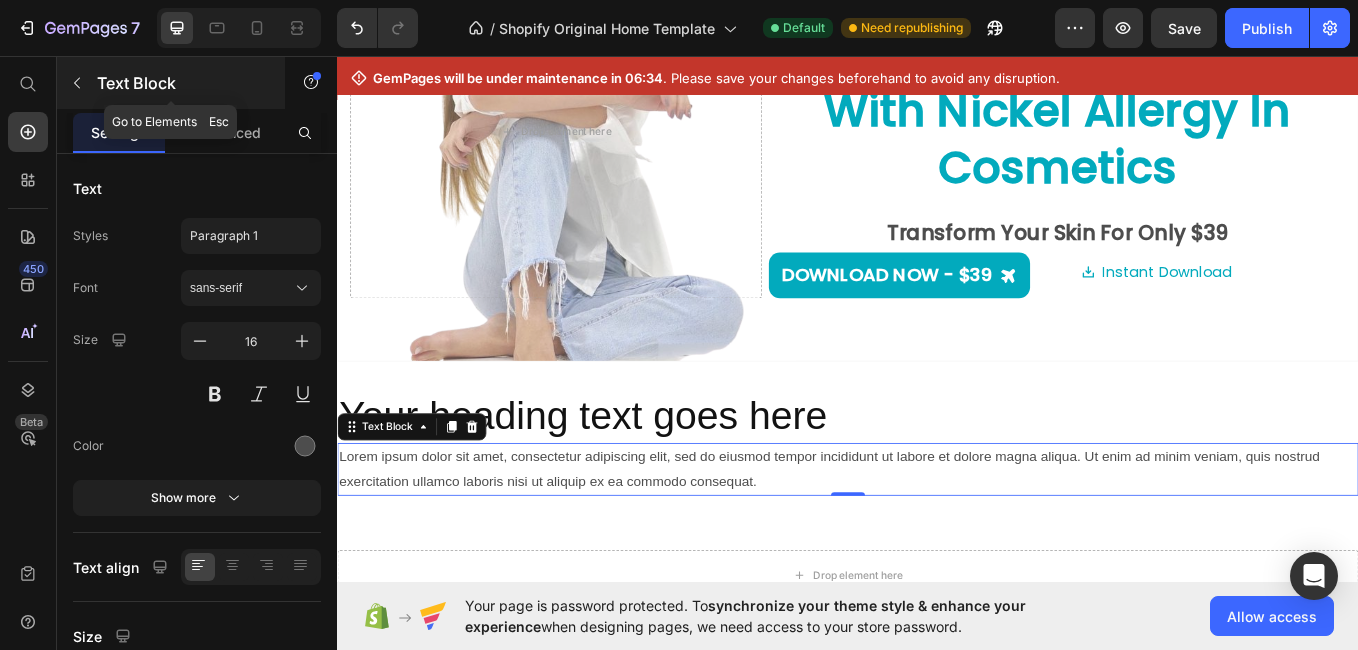 click at bounding box center [77, 83] 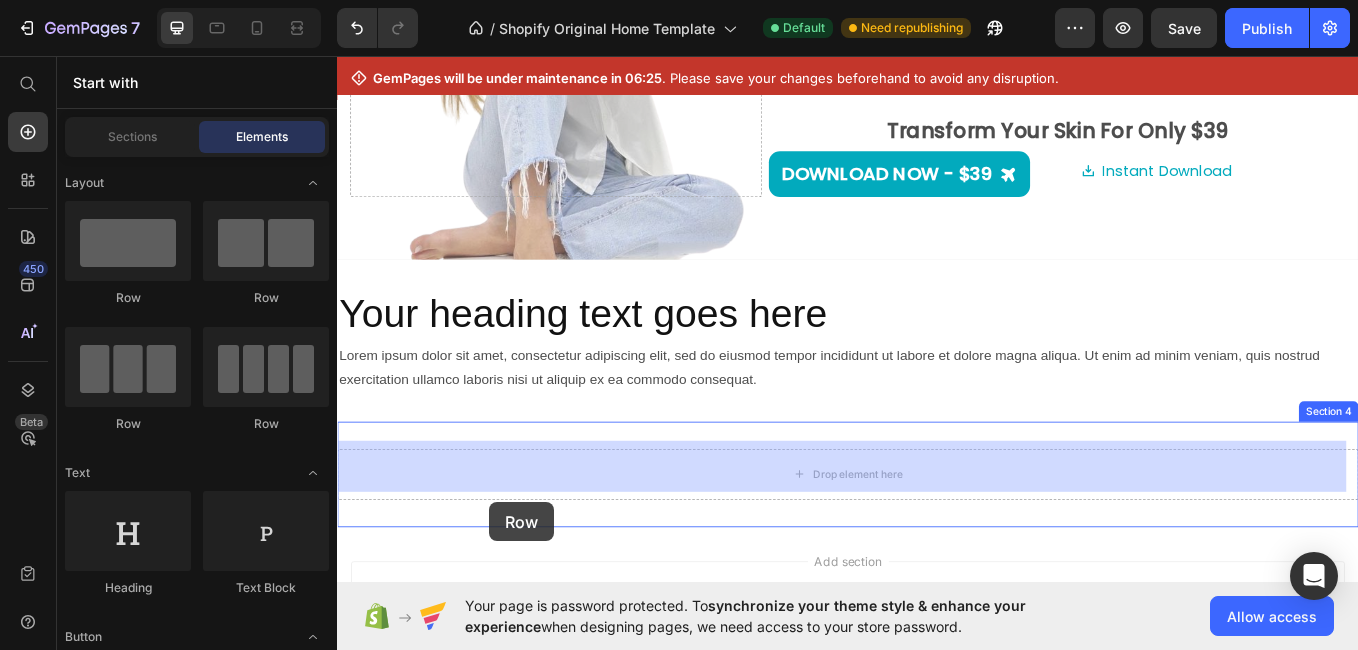 scroll, scrollTop: 730, scrollLeft: 0, axis: vertical 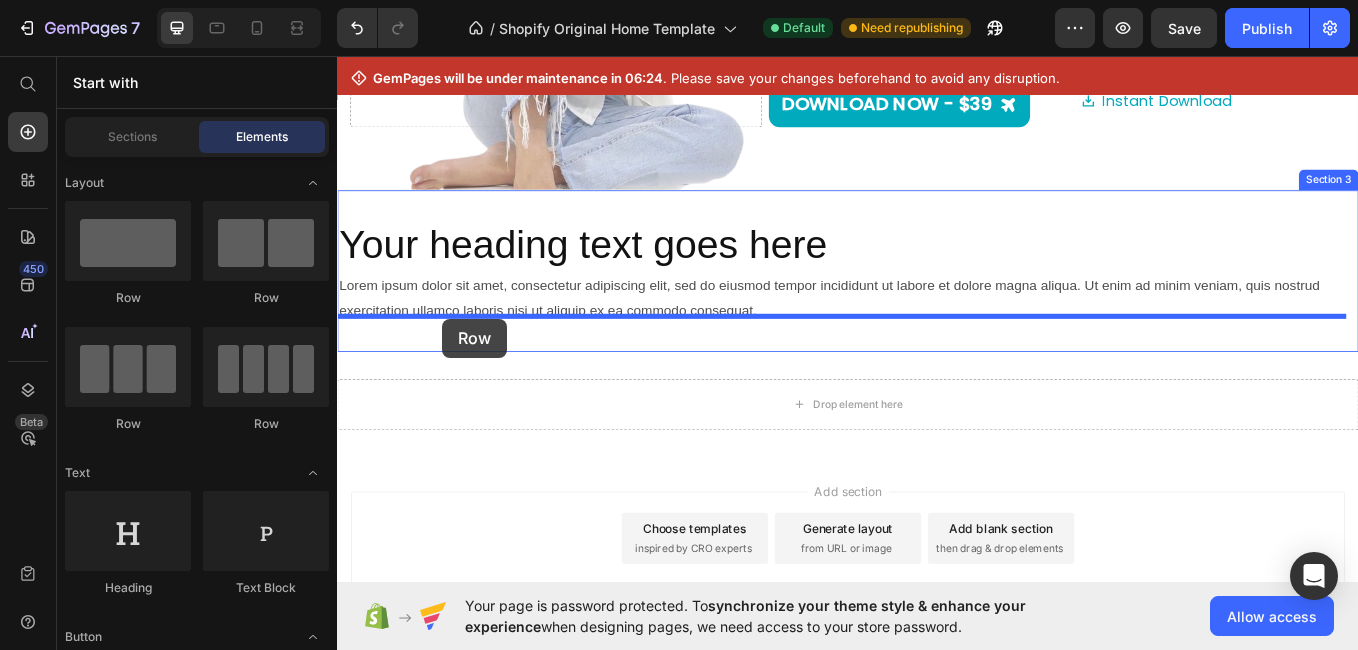 drag, startPoint x: 499, startPoint y: 483, endPoint x: 460, endPoint y: 358, distance: 130.94273 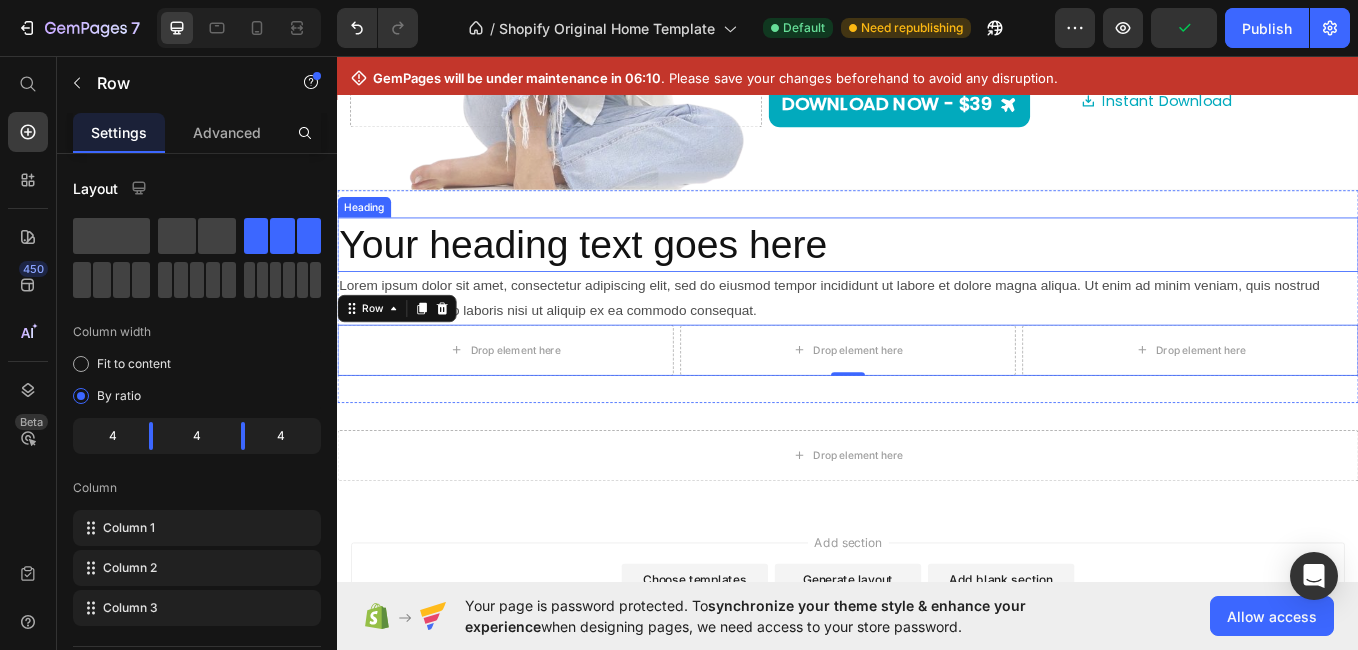 click on "Your heading text goes here" at bounding box center [937, 270] 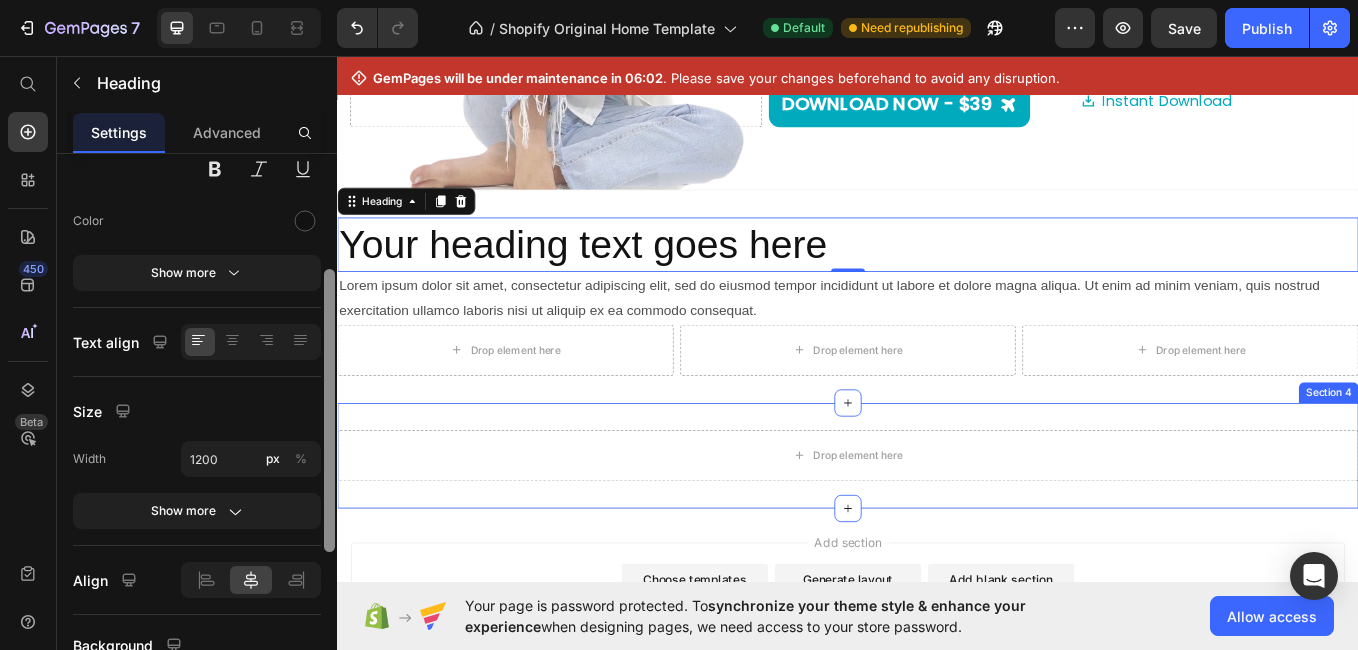 scroll, scrollTop: 184, scrollLeft: 0, axis: vertical 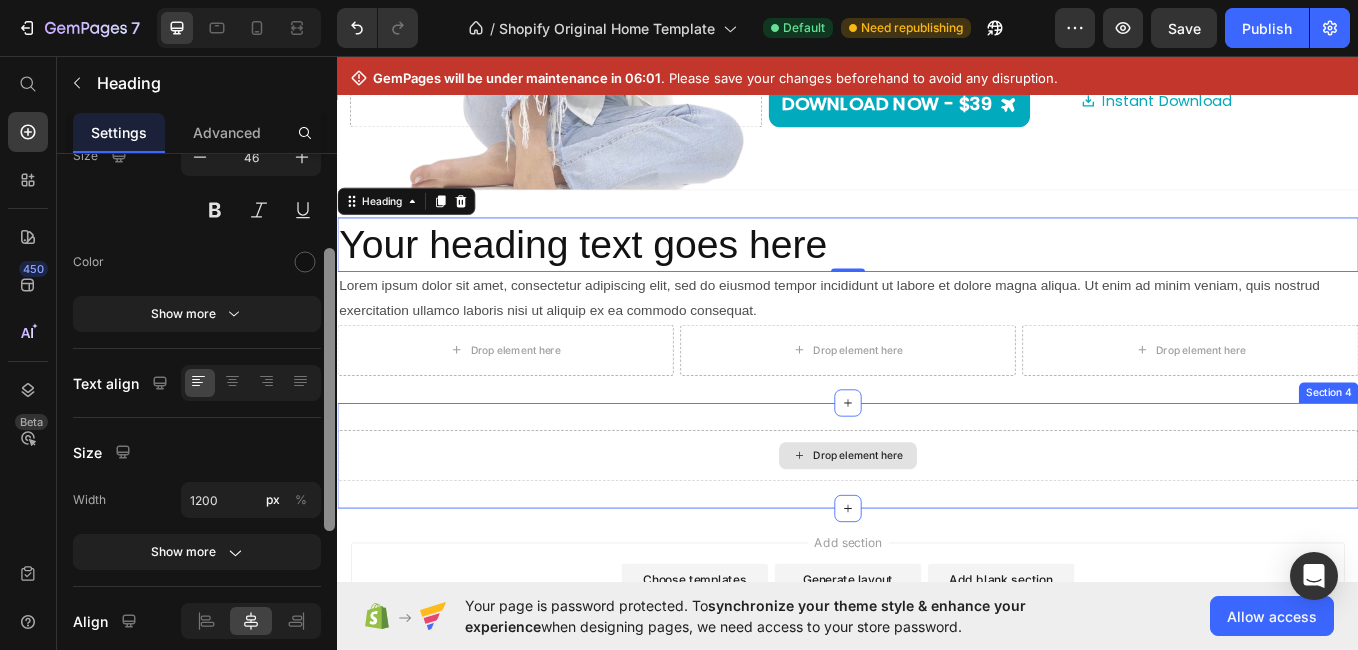 drag, startPoint x: 668, startPoint y: 483, endPoint x: 340, endPoint y: 454, distance: 329.2795 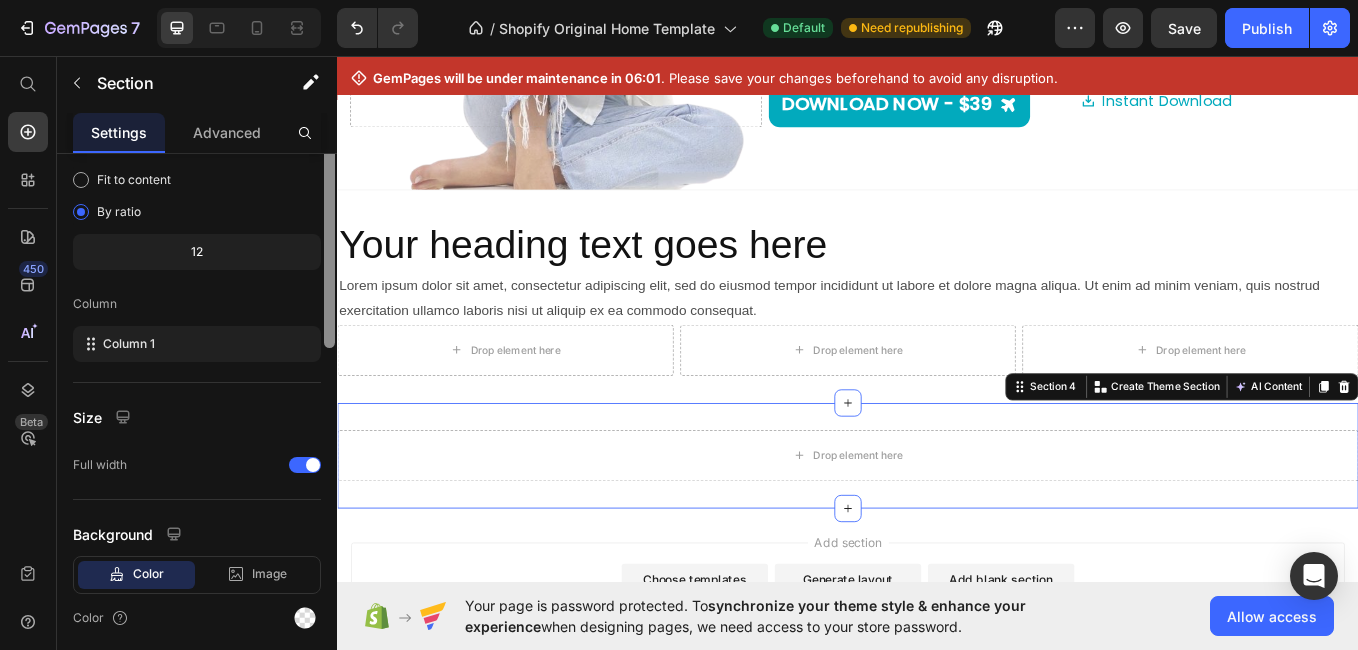 scroll, scrollTop: 0, scrollLeft: 0, axis: both 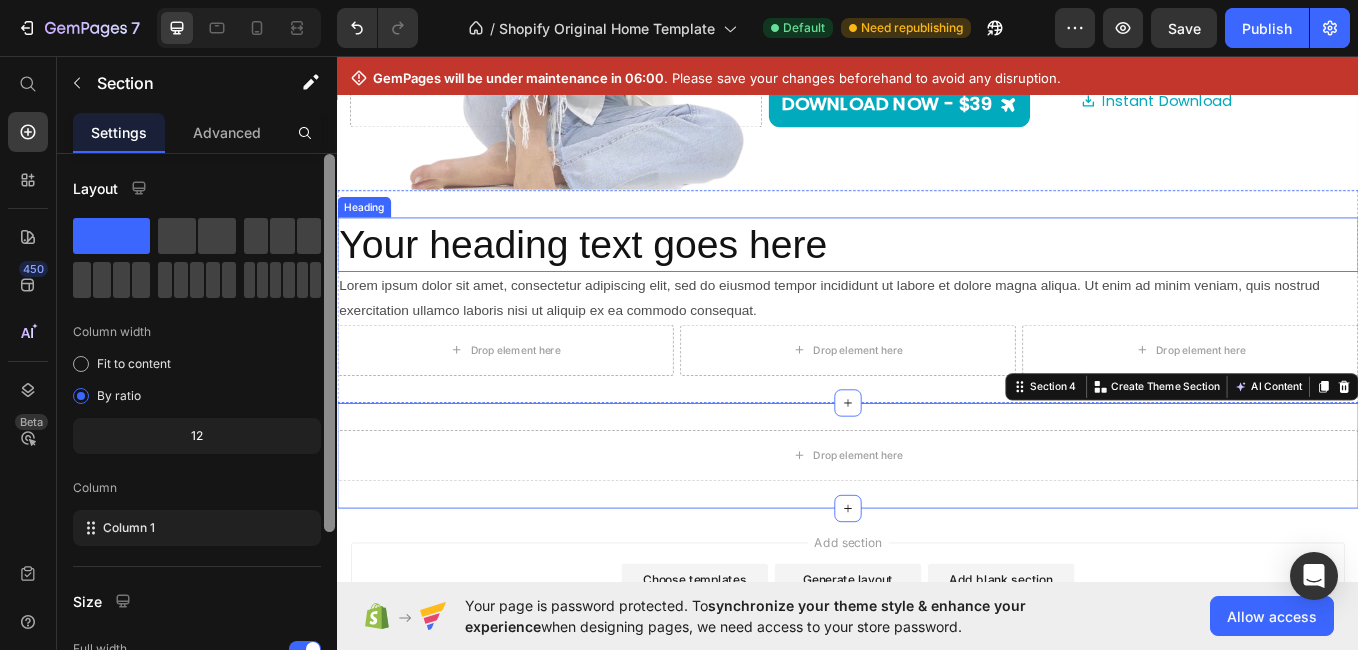 click on "Your heading text goes here" at bounding box center (937, 270) 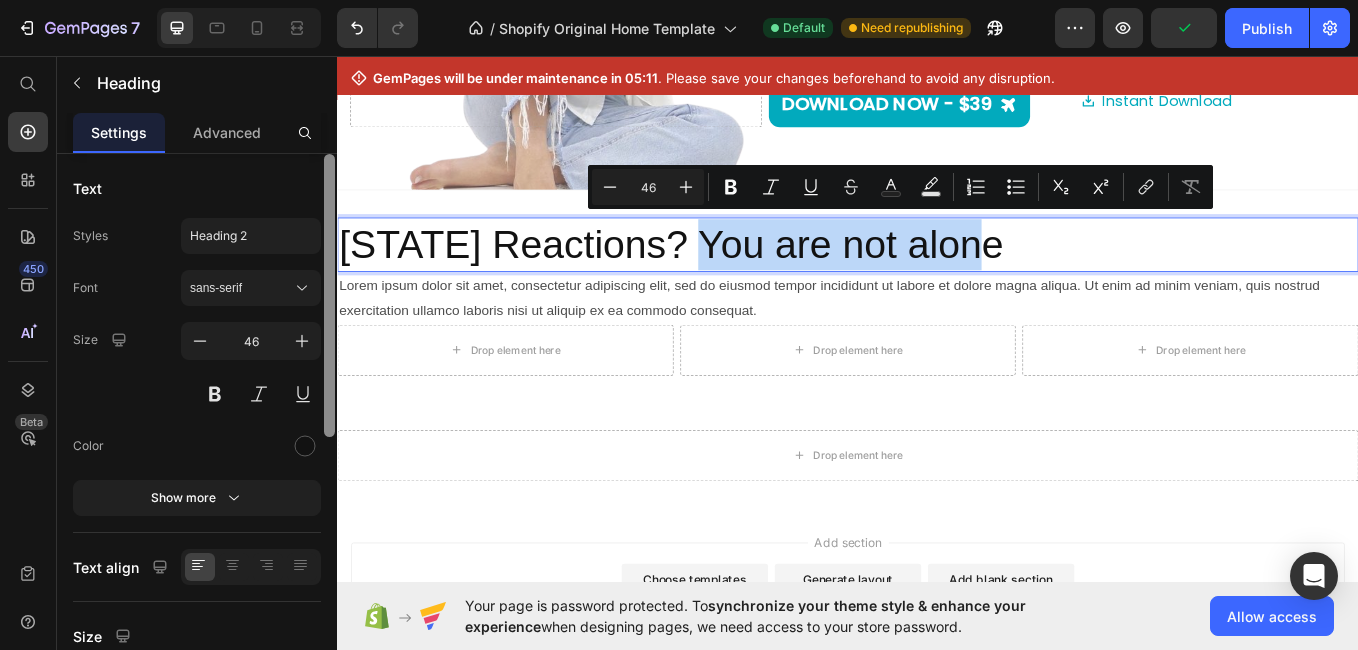 drag, startPoint x: 1150, startPoint y: 263, endPoint x: 774, endPoint y: 246, distance: 376.38412 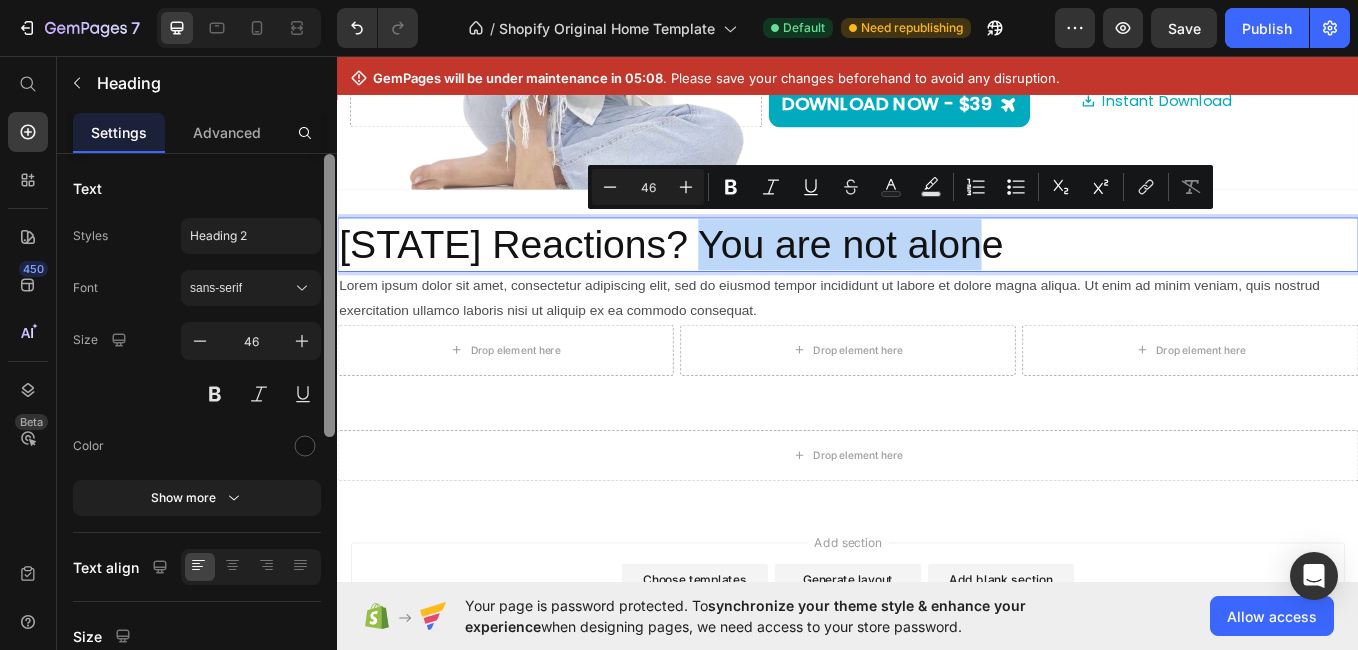 click on "[STATE] Reactions? You are not alone" at bounding box center [937, 270] 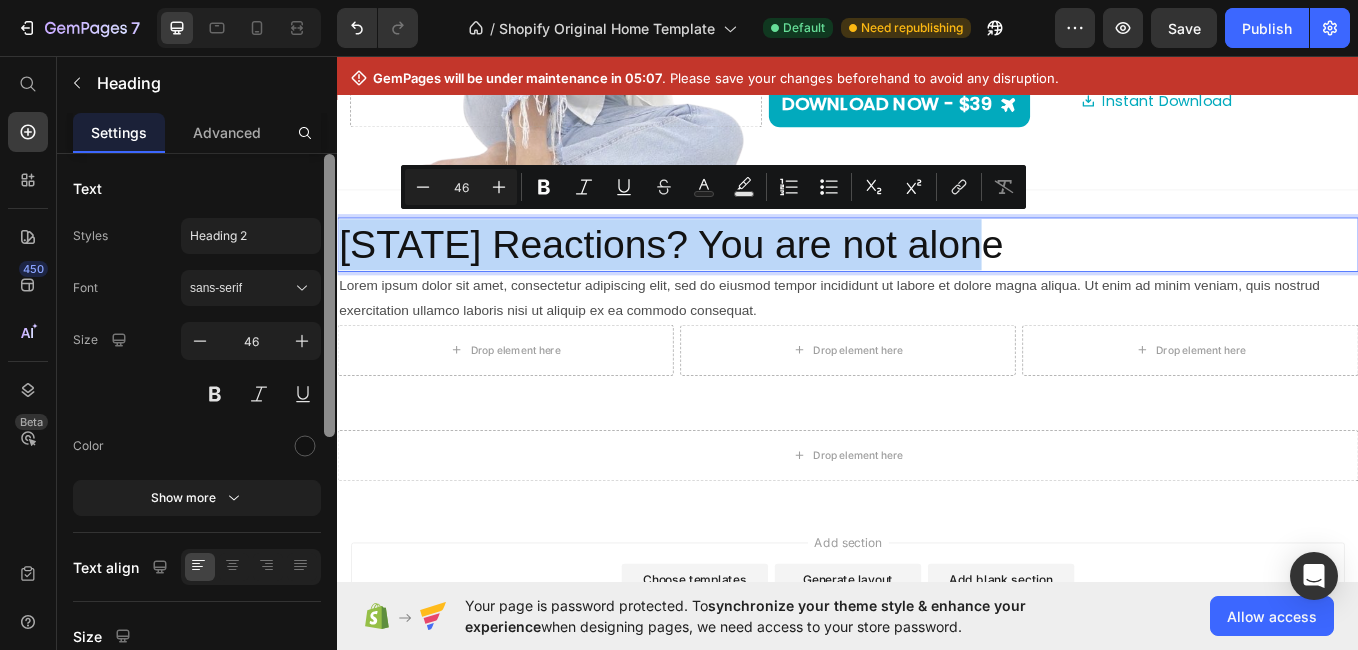 drag, startPoint x: 1112, startPoint y: 240, endPoint x: 159, endPoint y: 353, distance: 959.67596 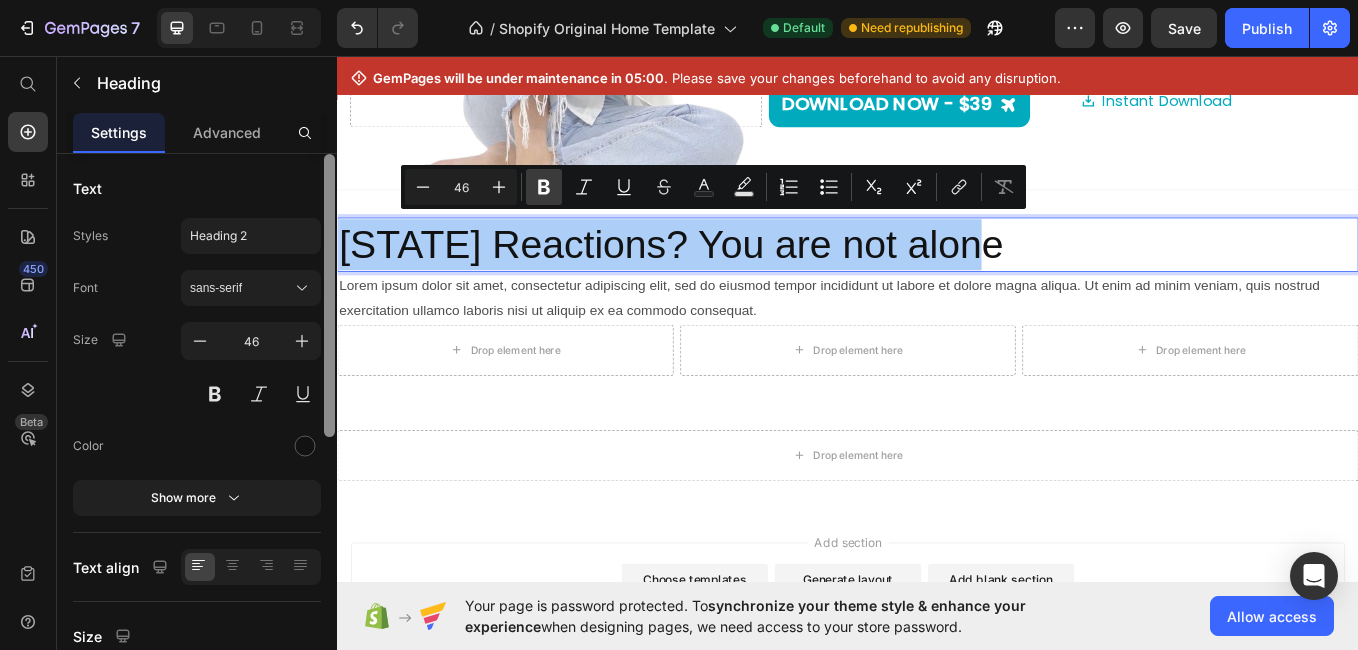 click on "Bold" at bounding box center (544, 187) 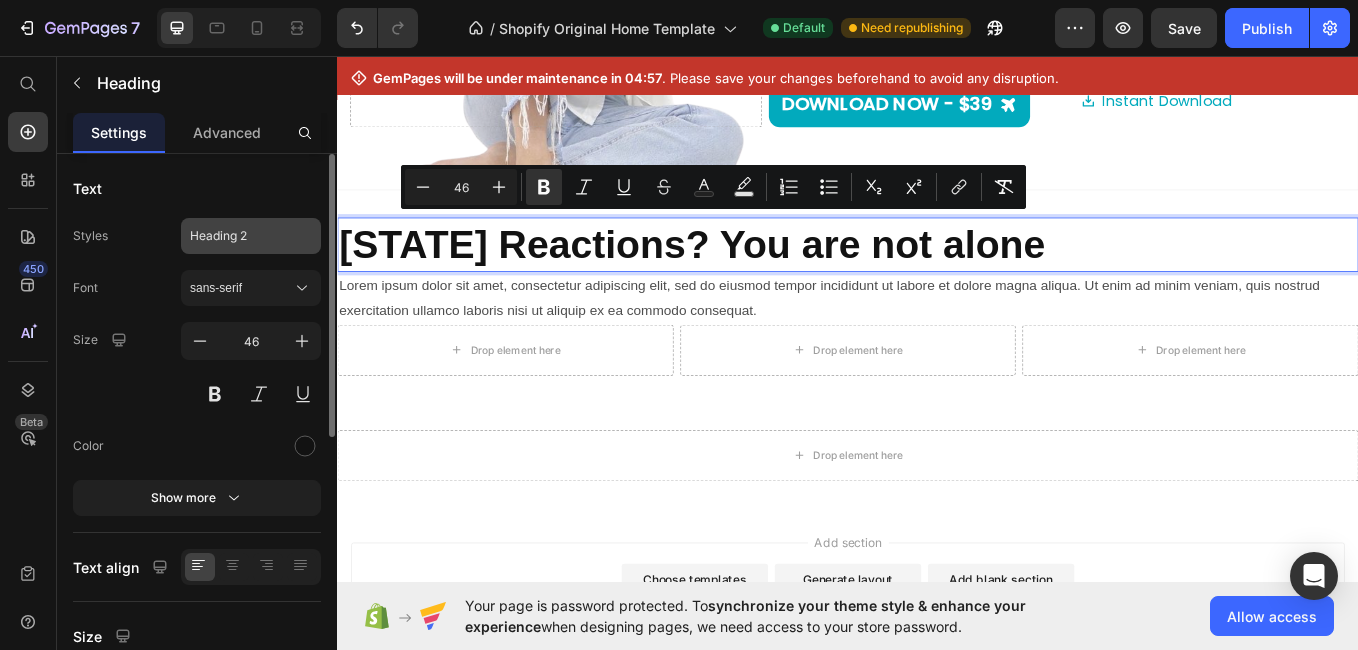 click on "Heading 2" at bounding box center (239, 236) 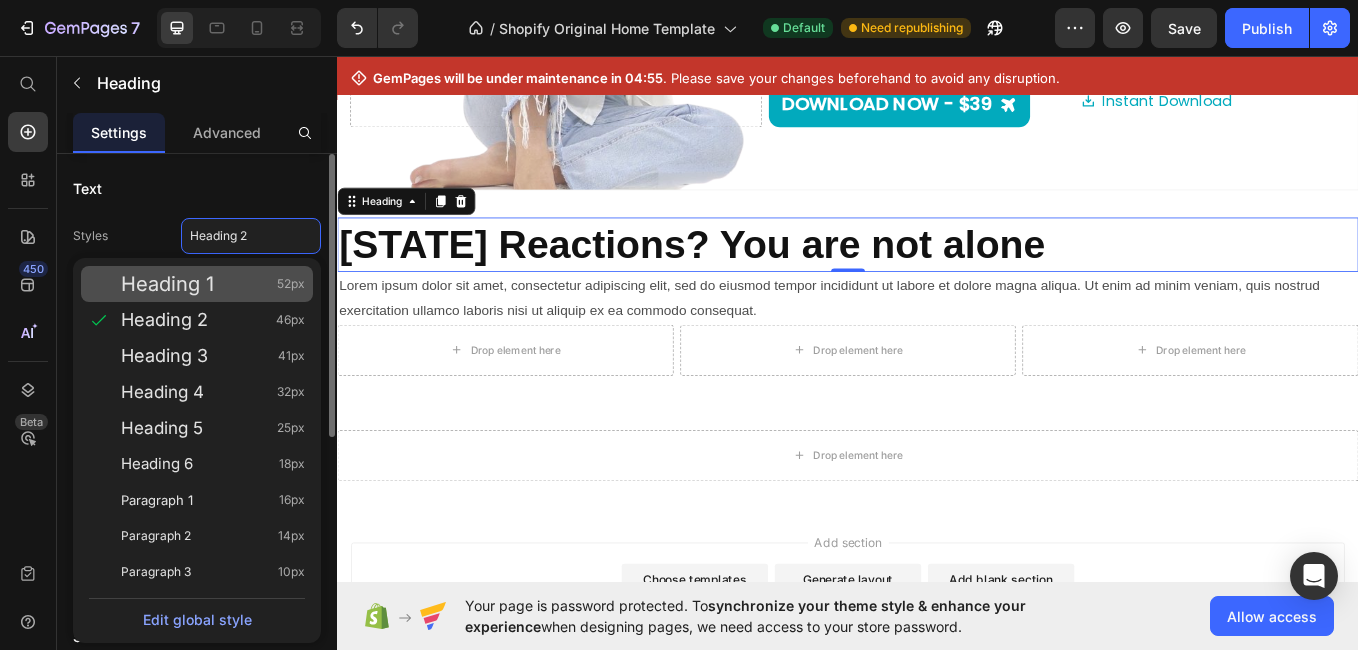 click on "Heading 1 52px" at bounding box center [213, 284] 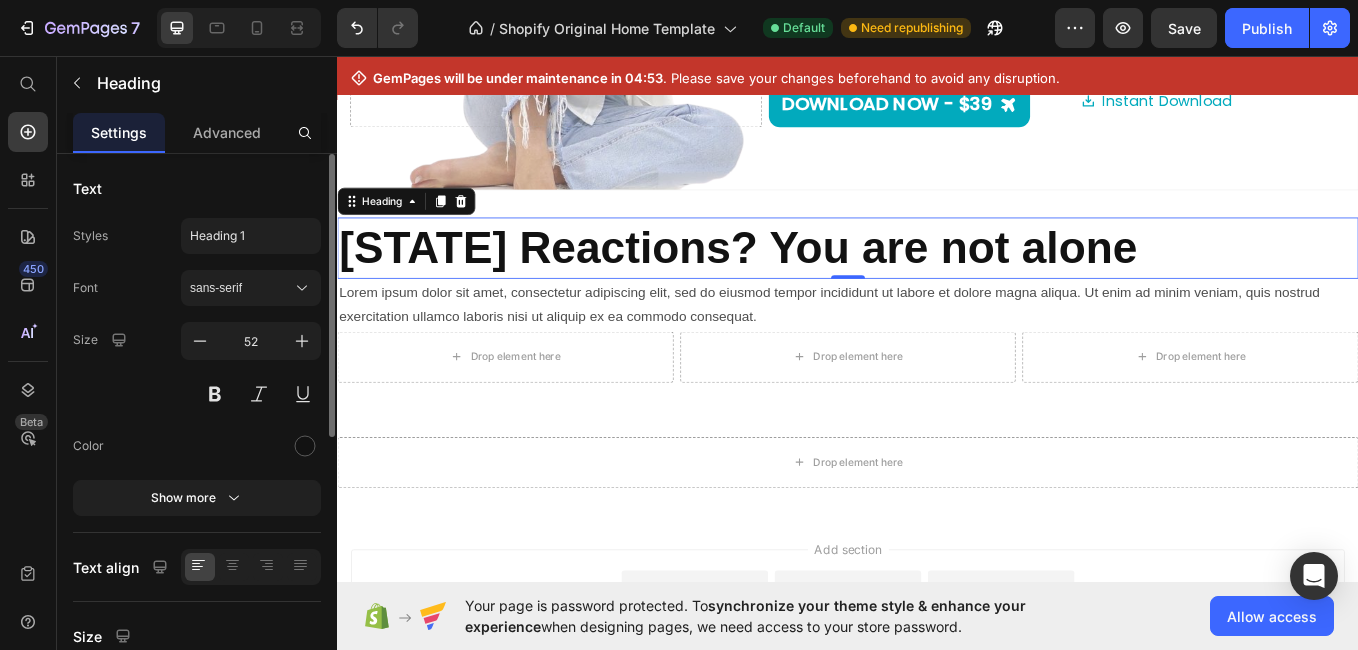 click on "sans-serif" at bounding box center [251, 288] 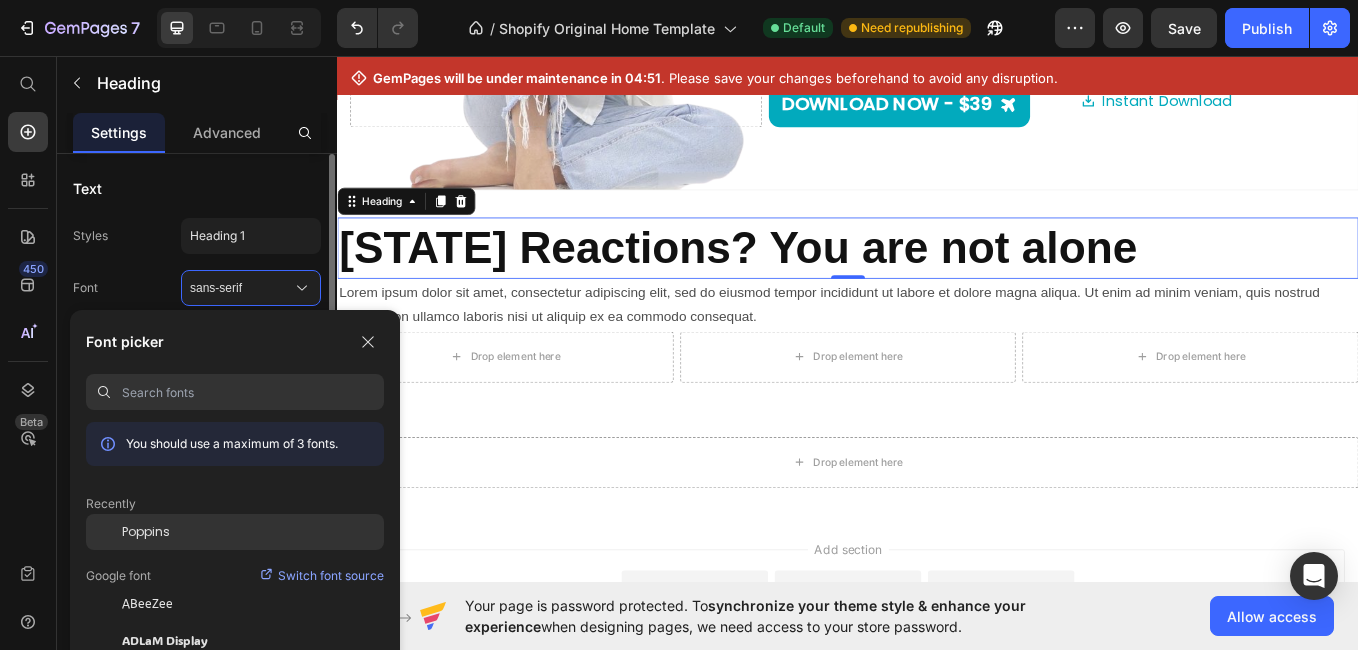 click on "Poppins" 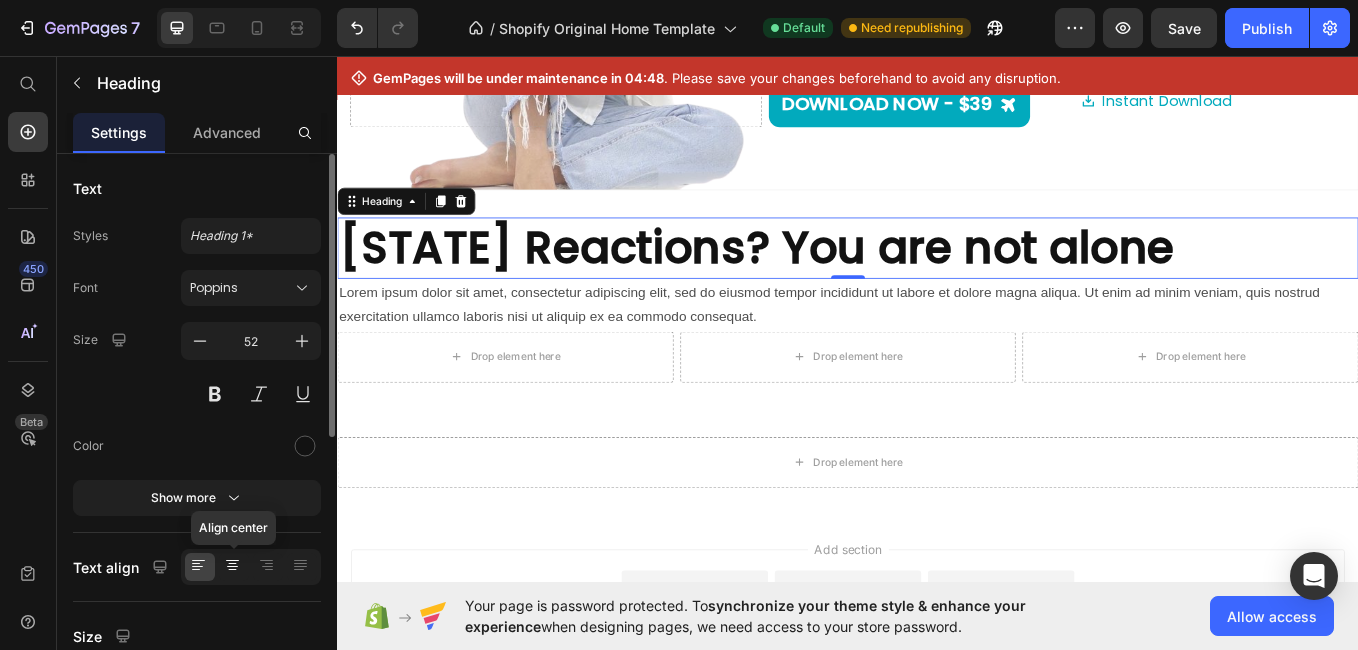 click 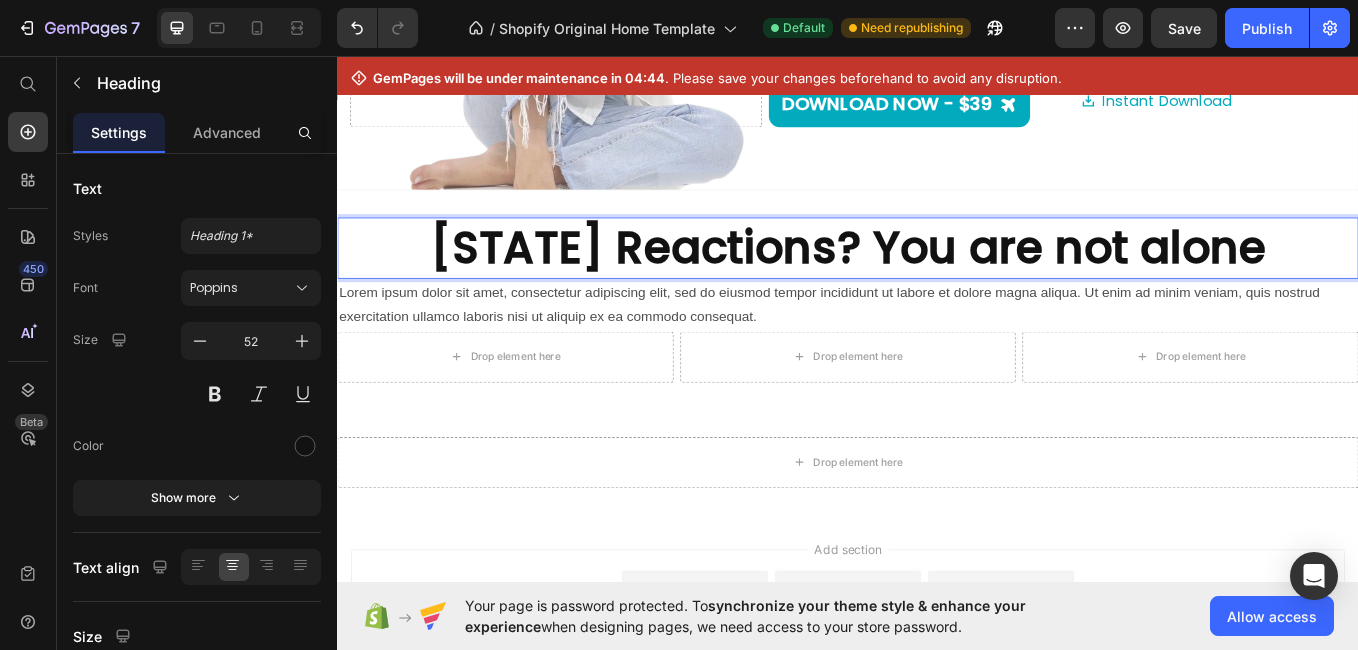 click on "[STATE] Reactions? You are not alone" at bounding box center (937, 273) 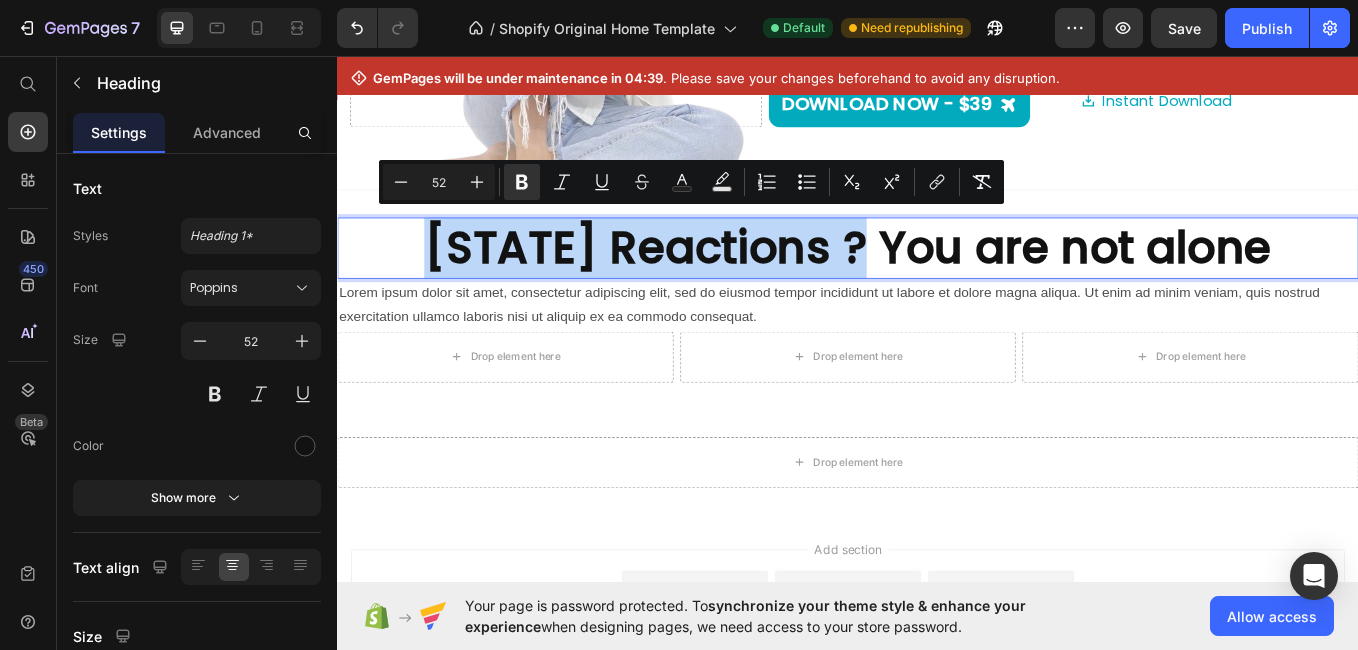 drag, startPoint x: 946, startPoint y: 263, endPoint x: 489, endPoint y: 278, distance: 457.2461 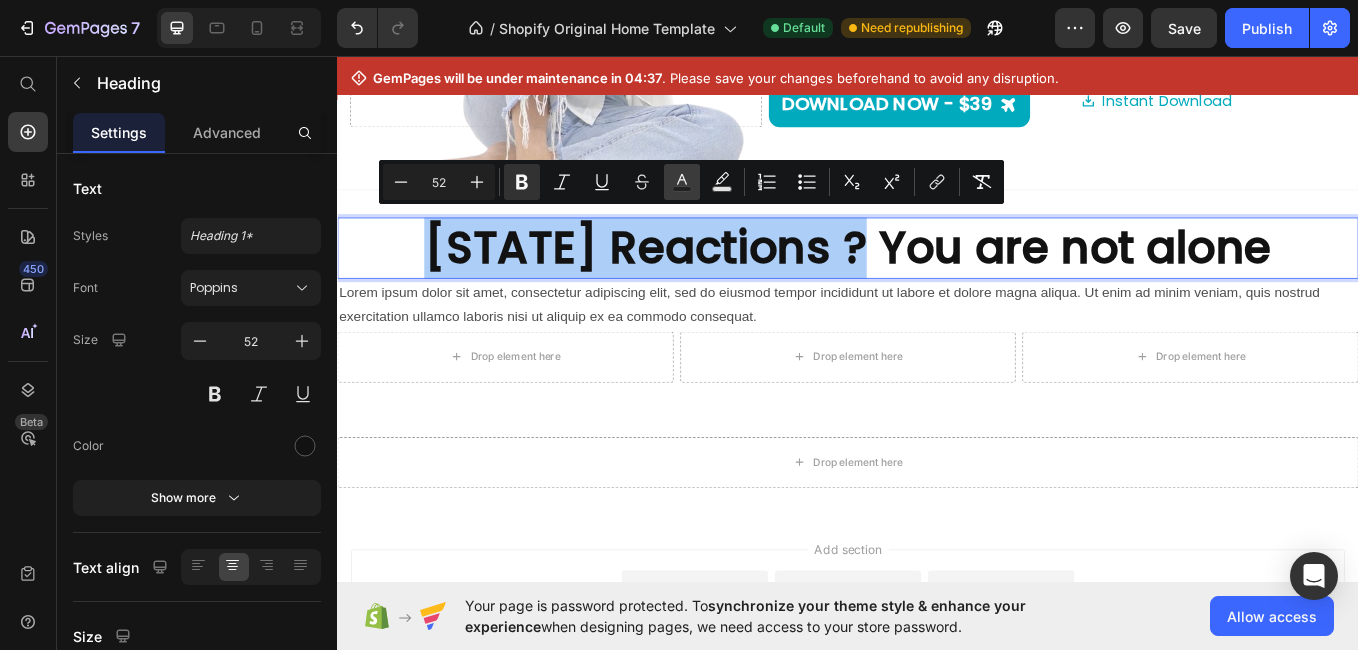 click 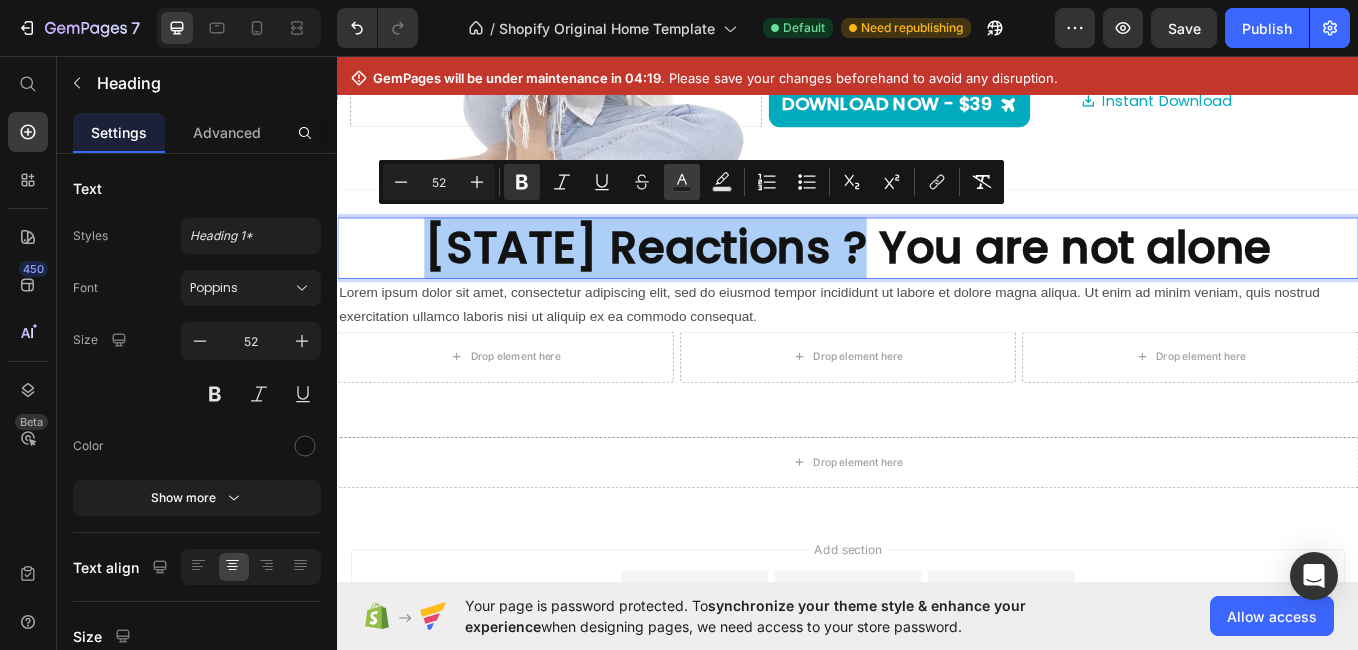drag, startPoint x: 332, startPoint y: 183, endPoint x: 684, endPoint y: 174, distance: 352.11505 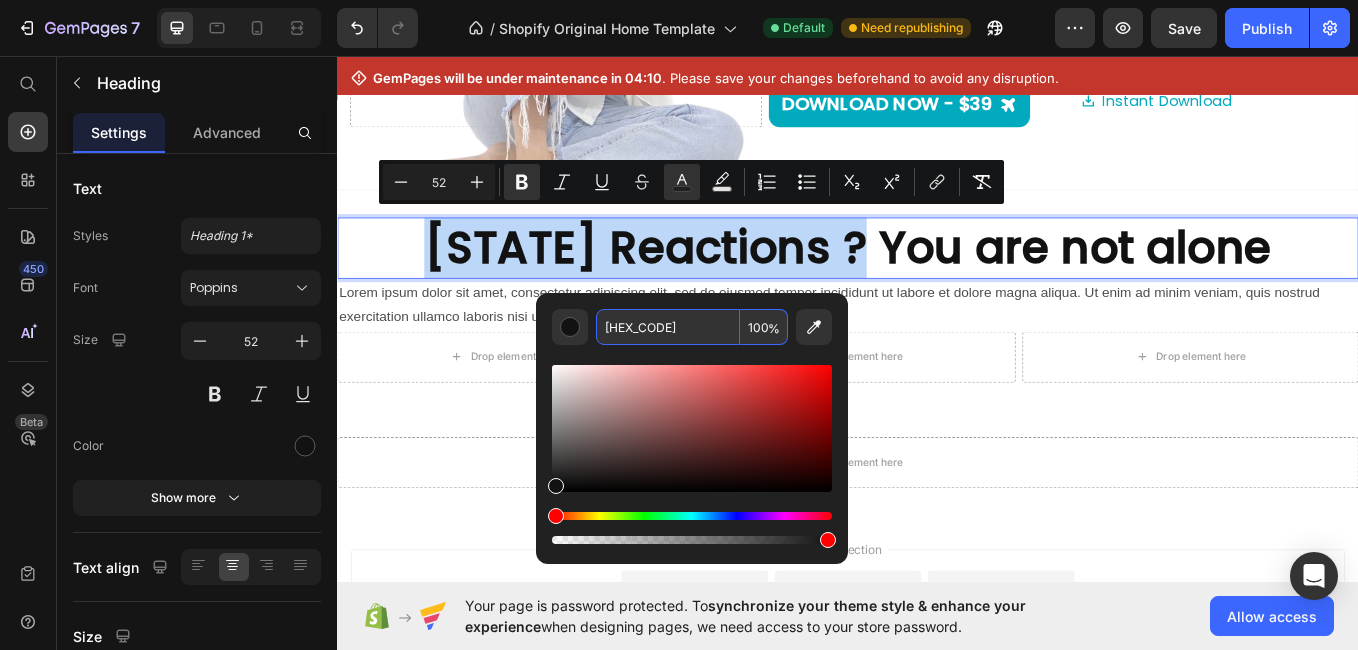 type on "02AABD" 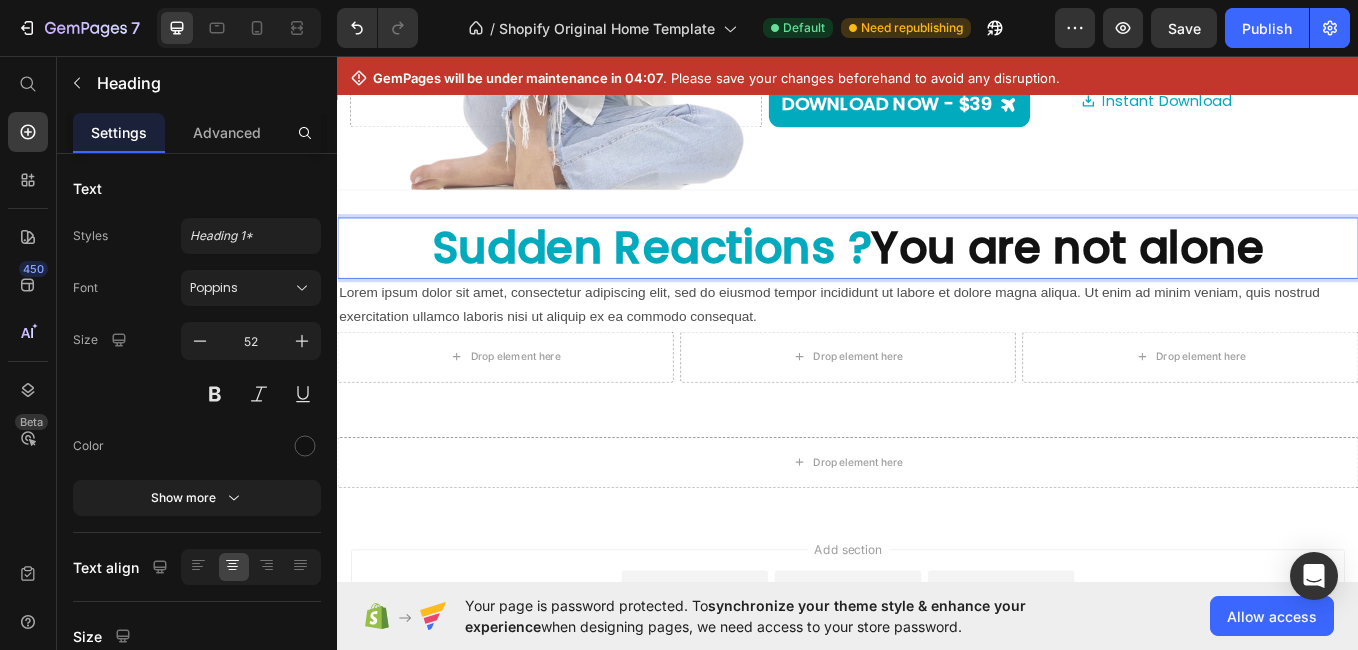click on "You are not alone" at bounding box center (1196, 273) 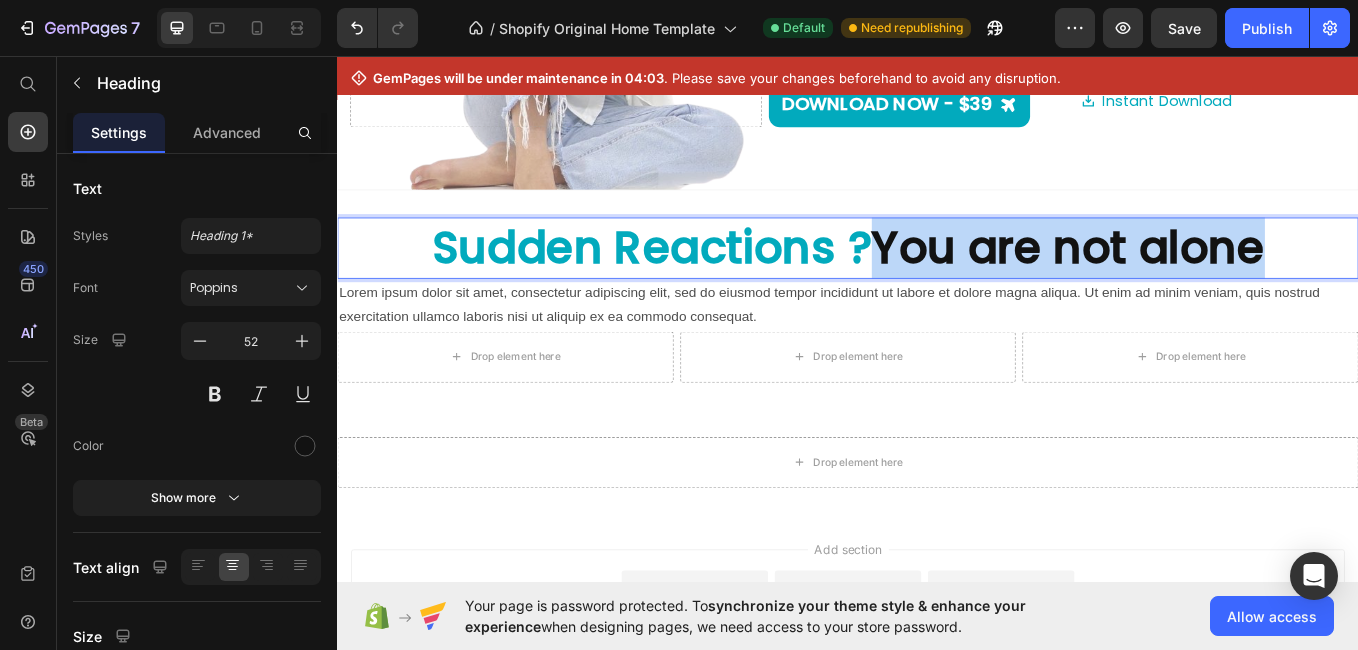 drag, startPoint x: 978, startPoint y: 257, endPoint x: 1450, endPoint y: 235, distance: 472.51242 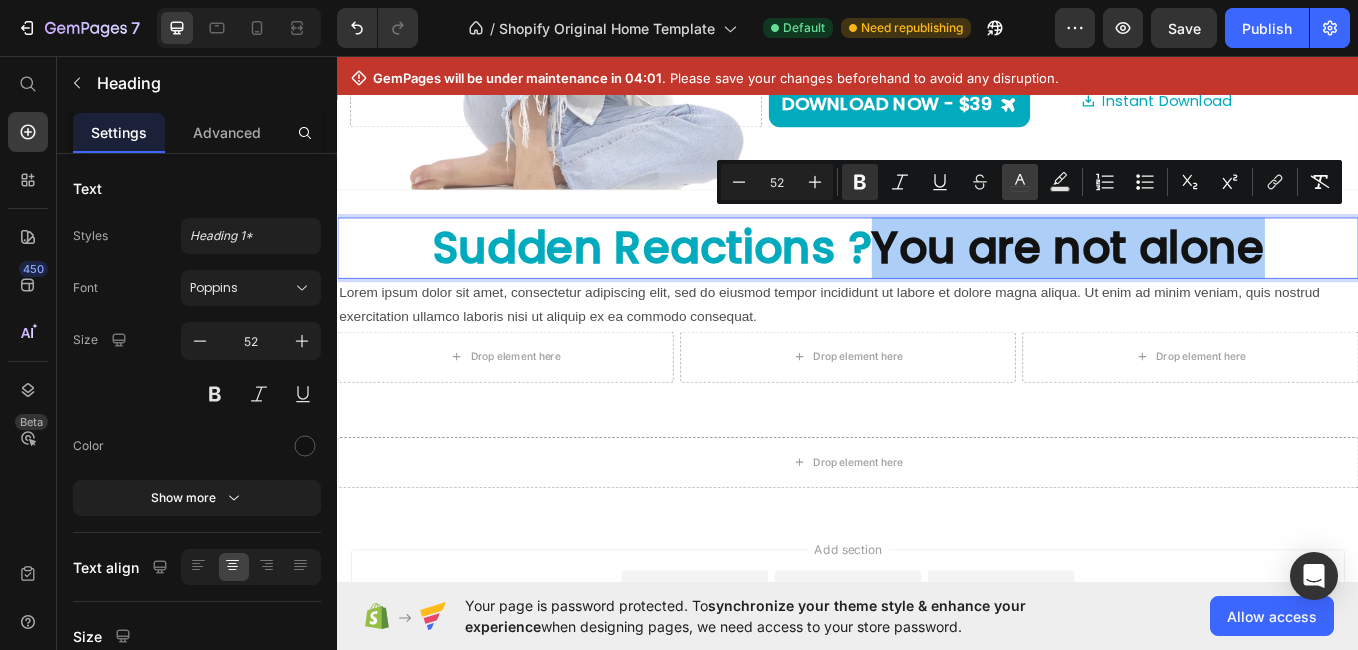 click on "color" at bounding box center (1020, 182) 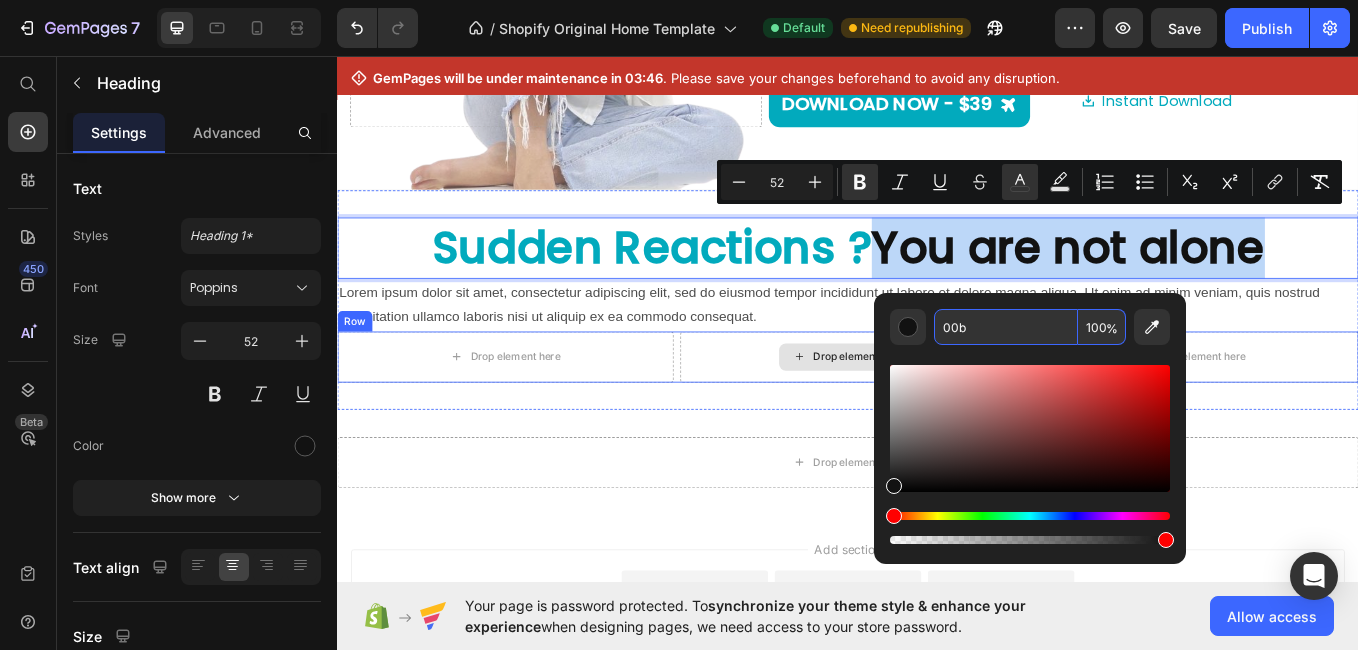 type on "0000BB" 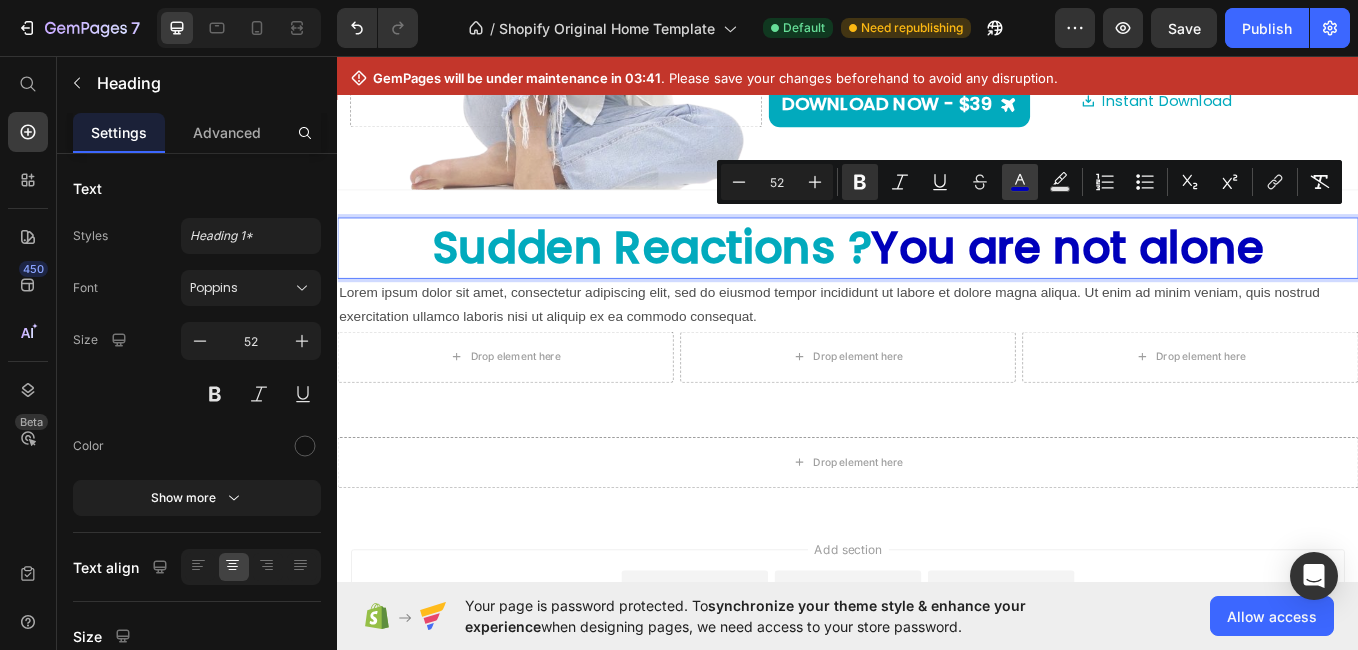 click 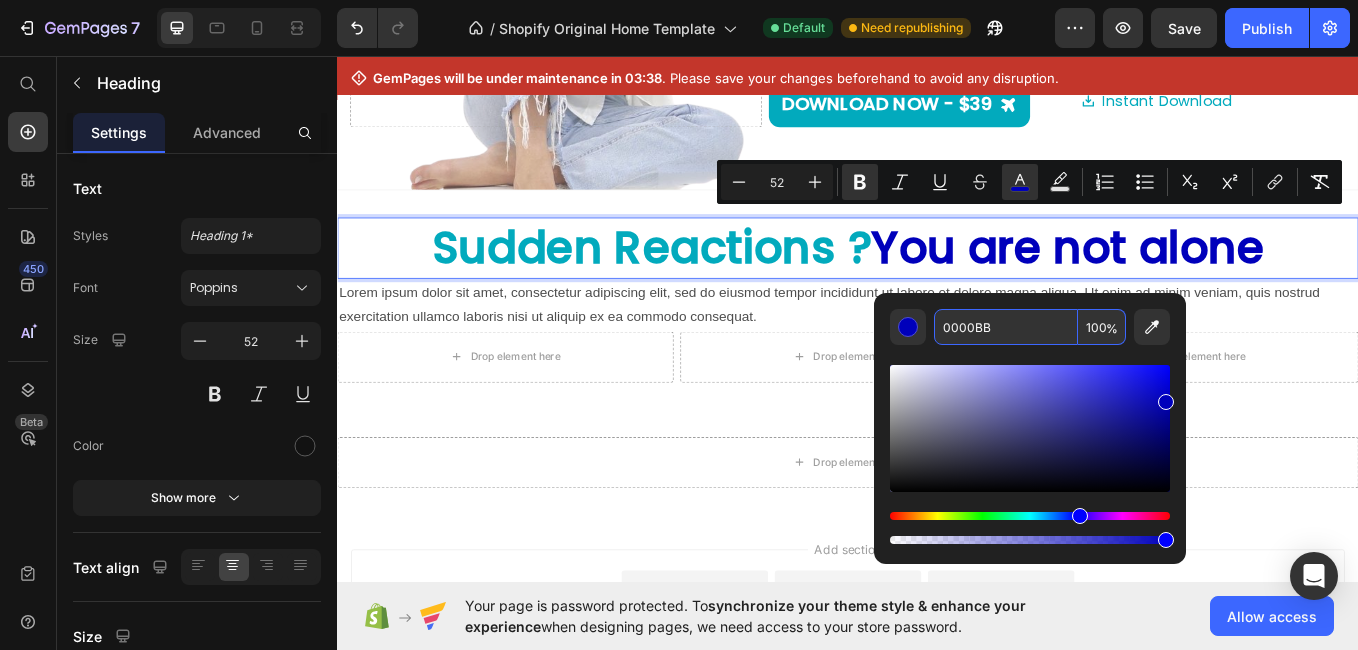 click on "0000BB" at bounding box center (1006, 327) 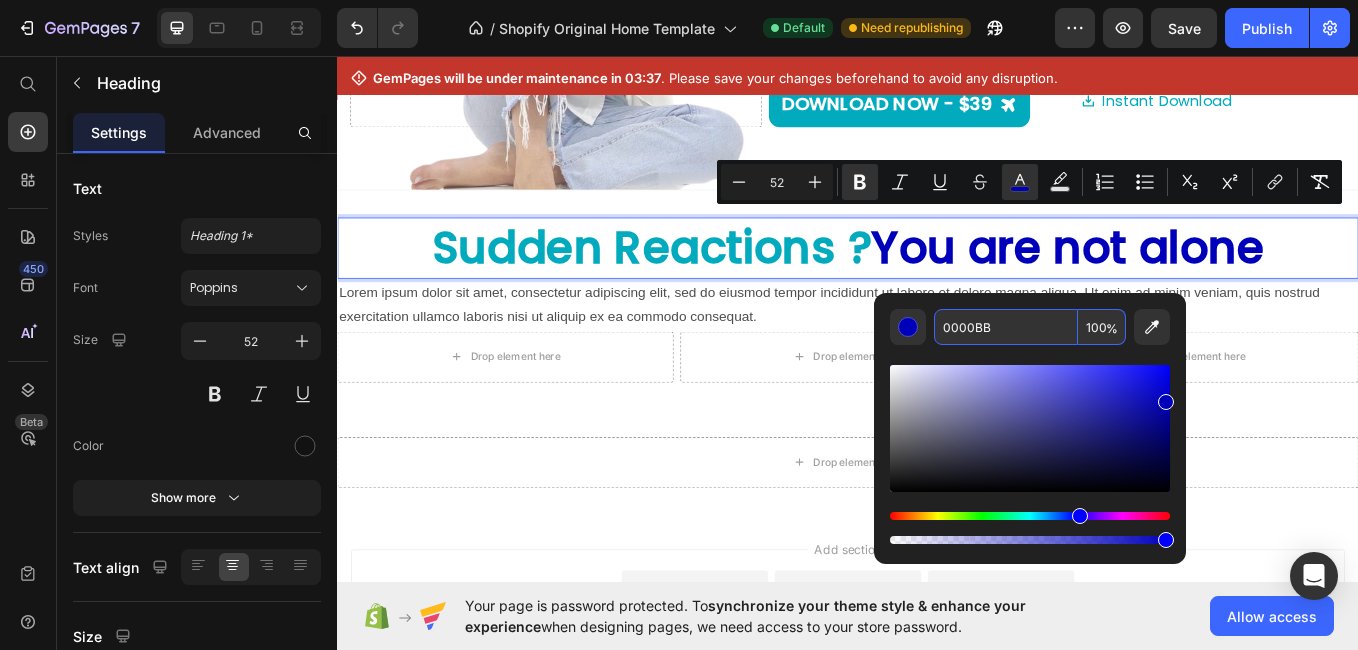 click on "0000BB" at bounding box center [1006, 327] 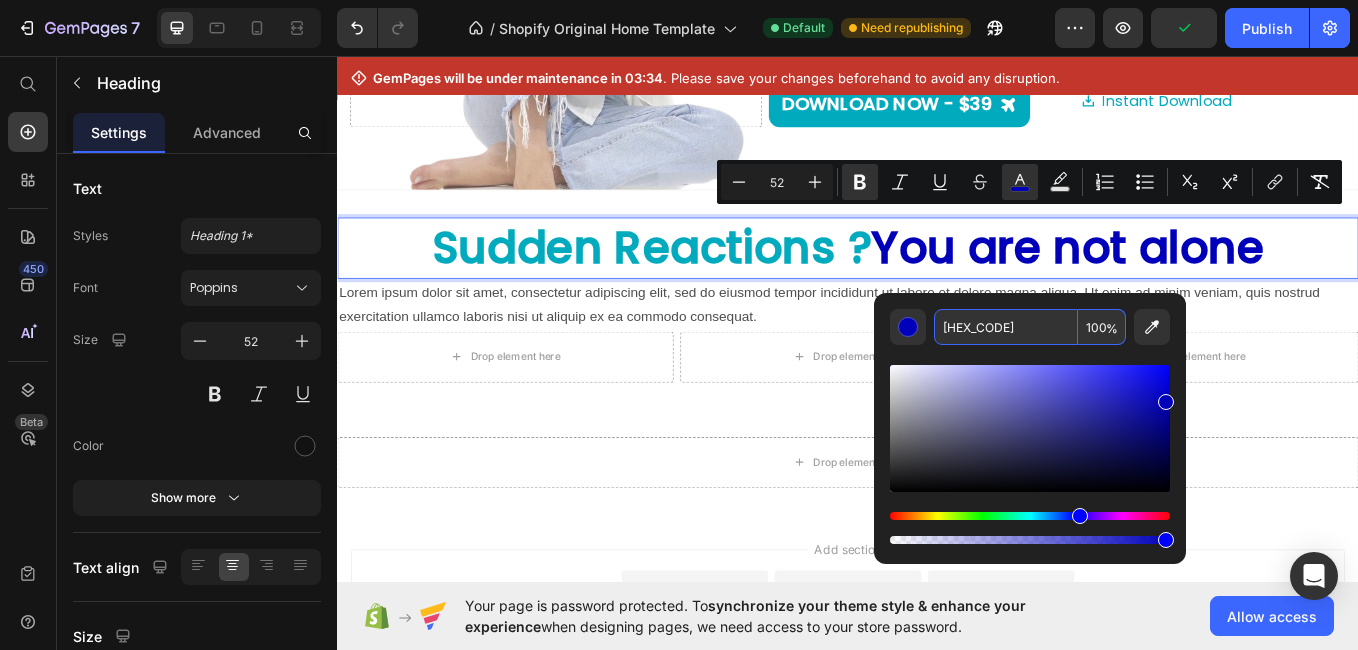 click on "[HEX_CODE]" at bounding box center (1006, 327) 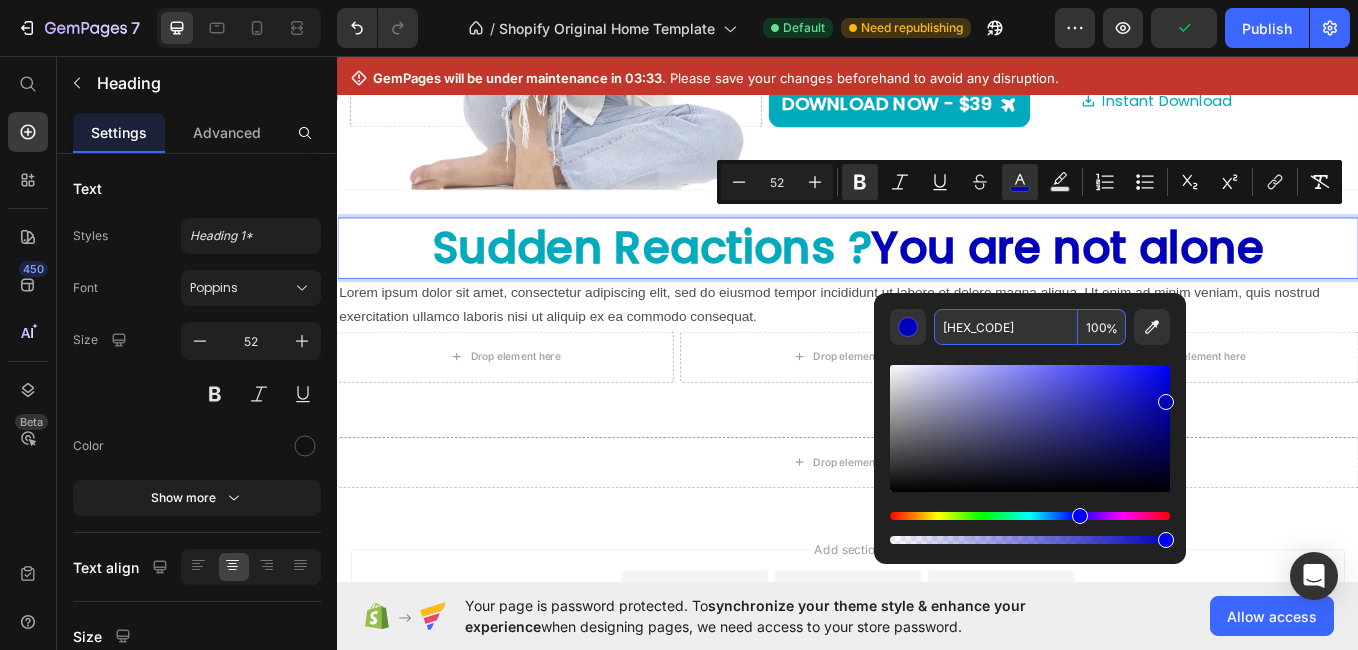 type on "0000BB" 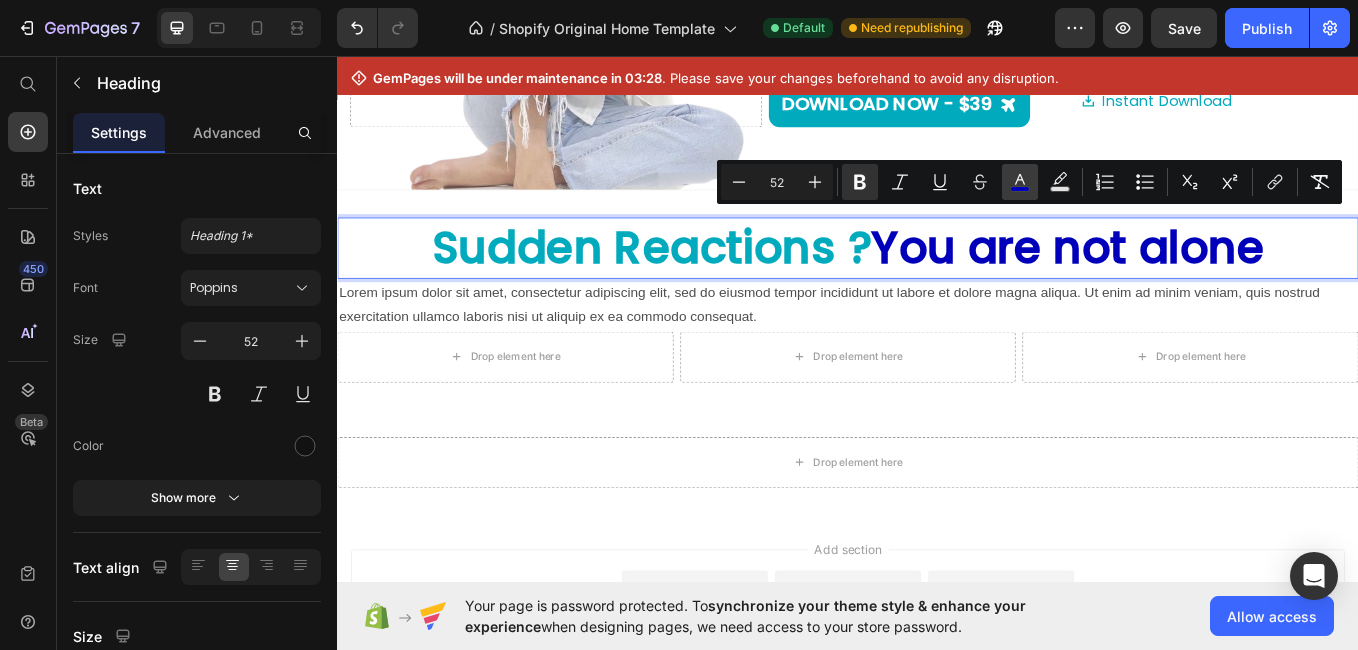 click on "color" at bounding box center [1020, 182] 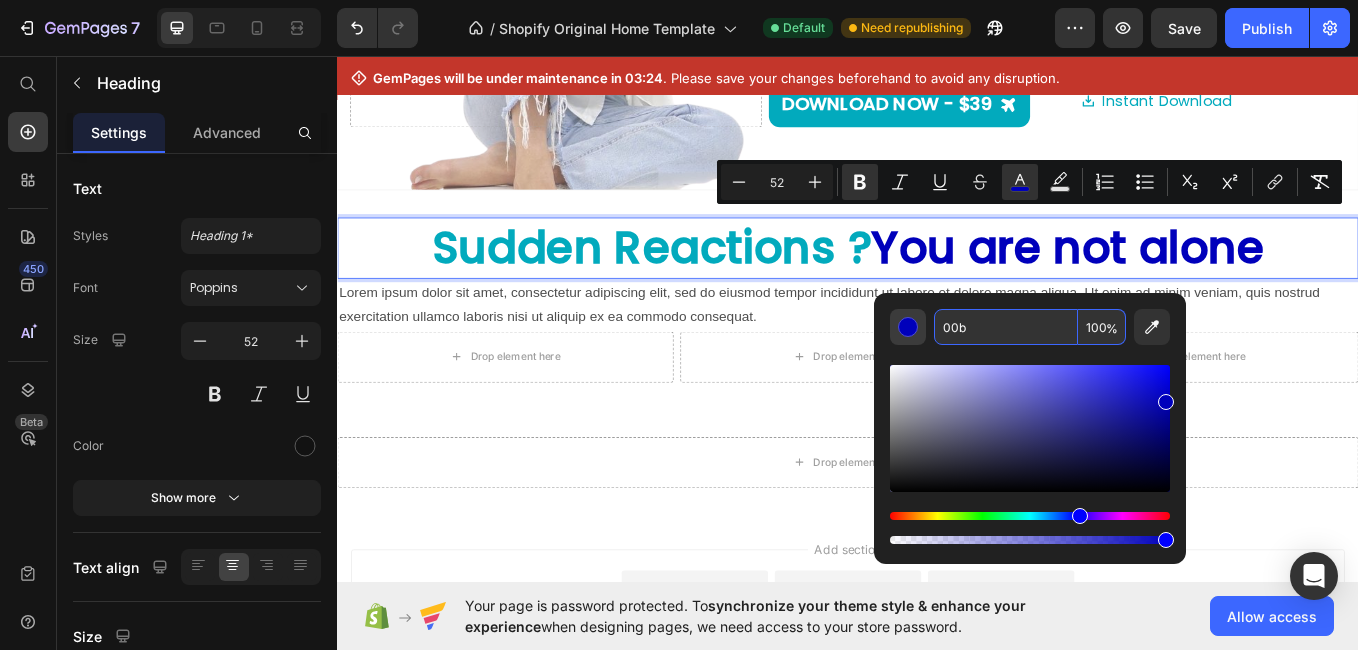 type on "0000BB" 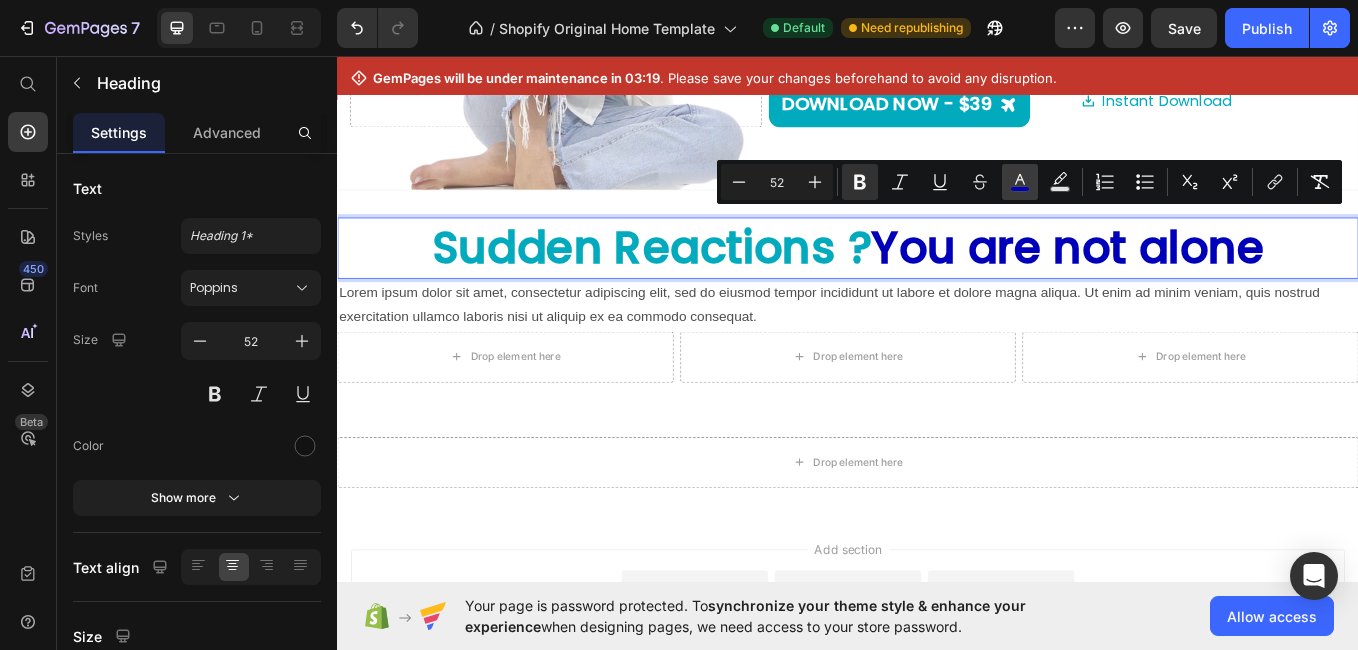 click 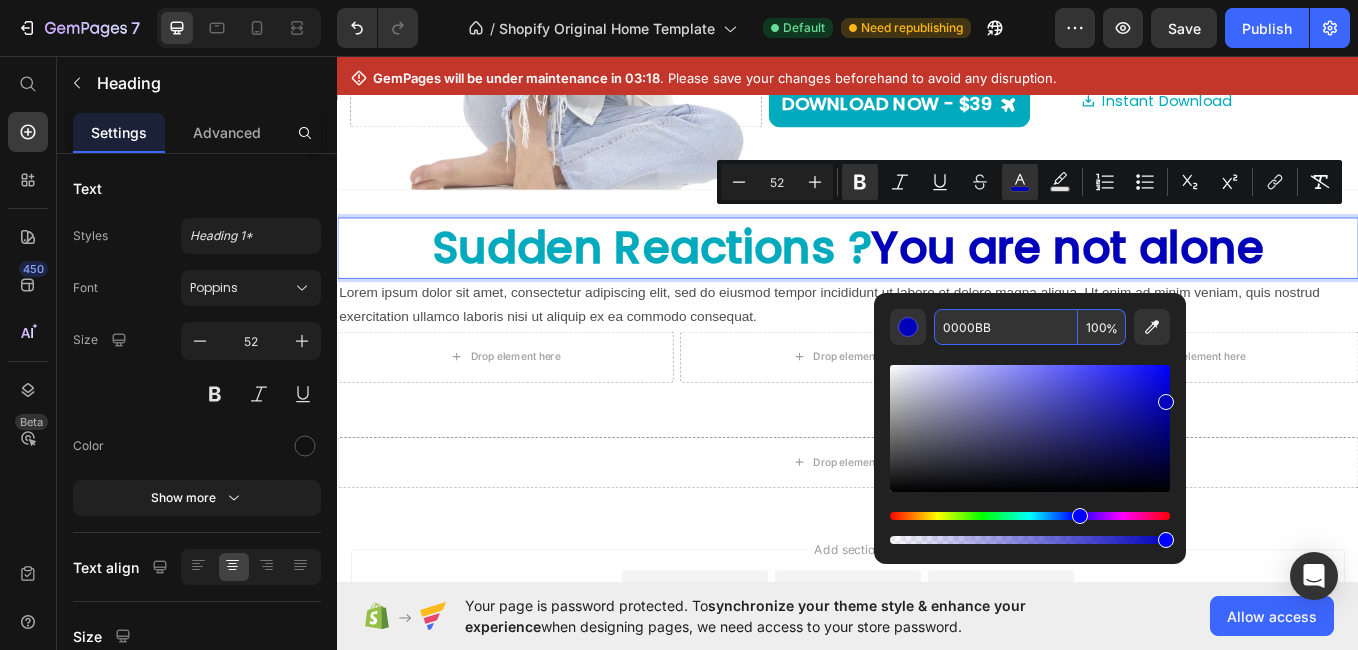 click on "0000BB" at bounding box center (1006, 327) 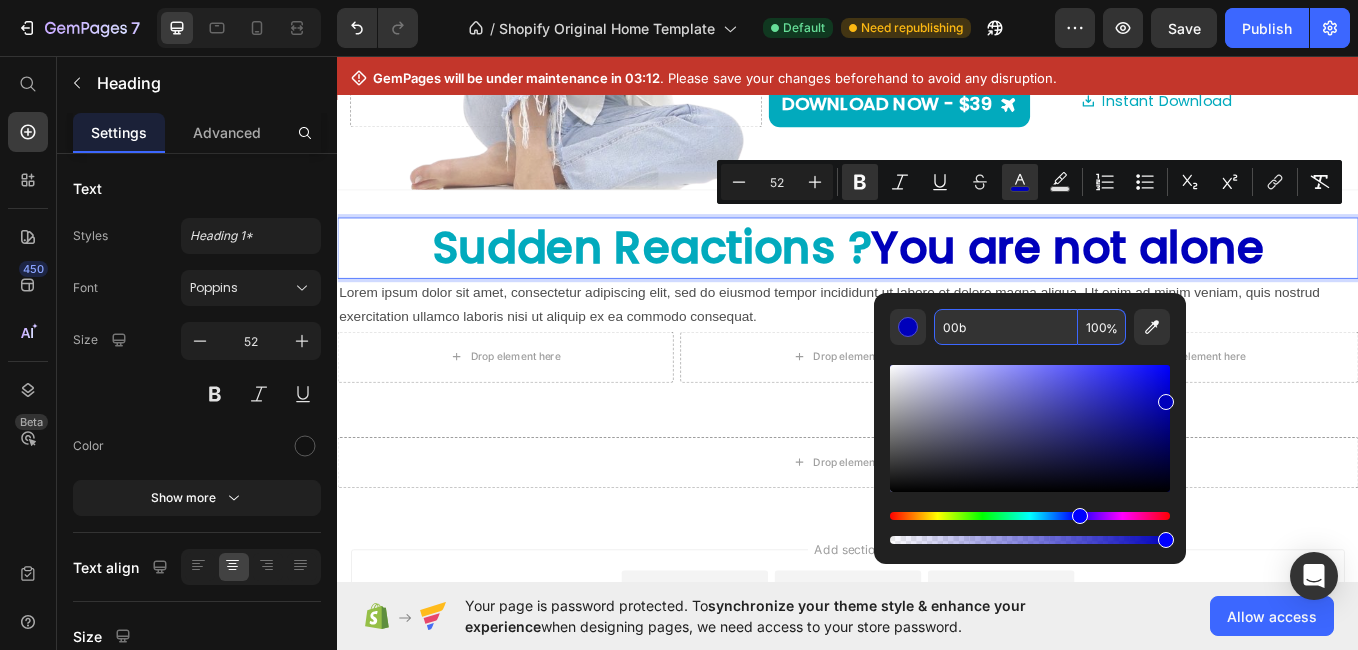 type on "0000BB" 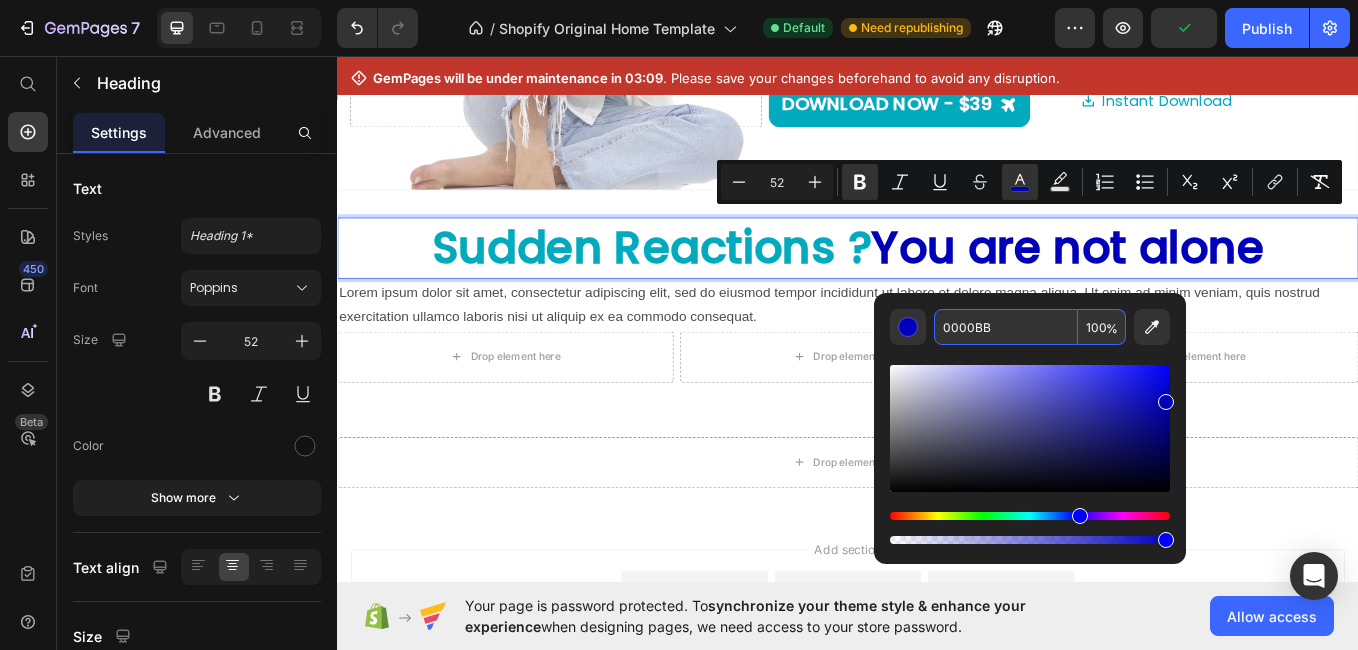 click on "0000BB" at bounding box center [1006, 327] 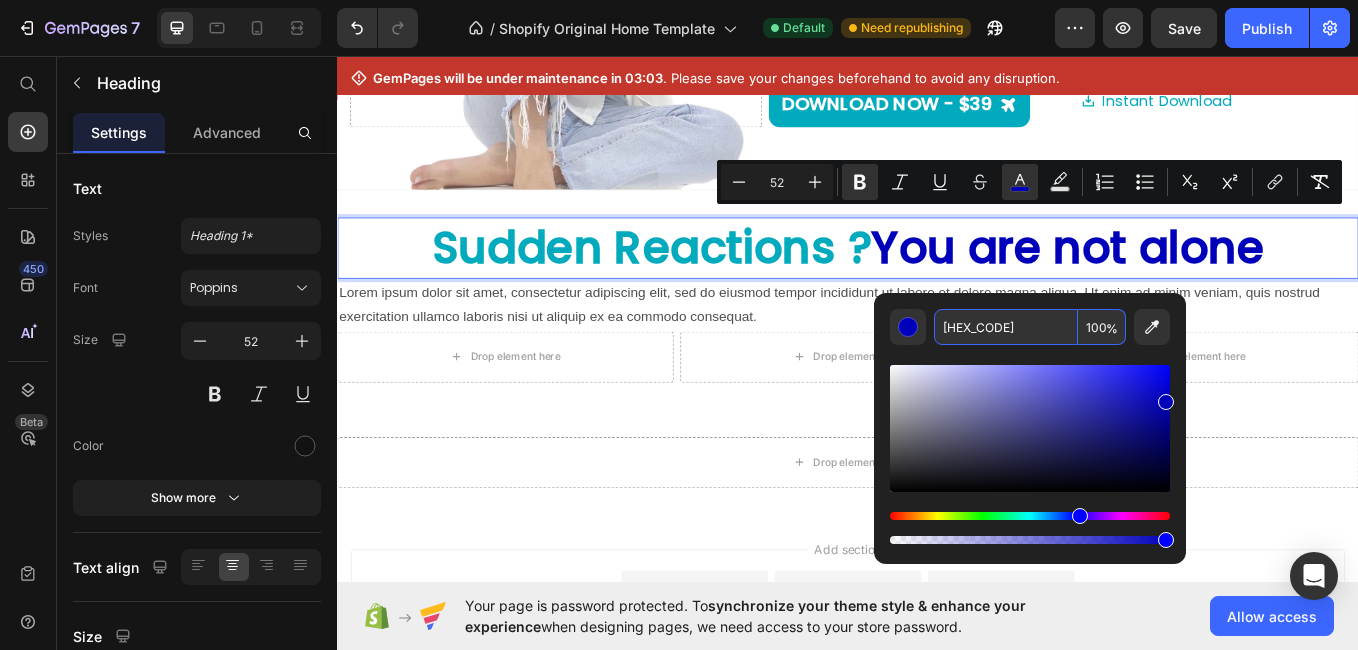 type on "[HEX_CODE]" 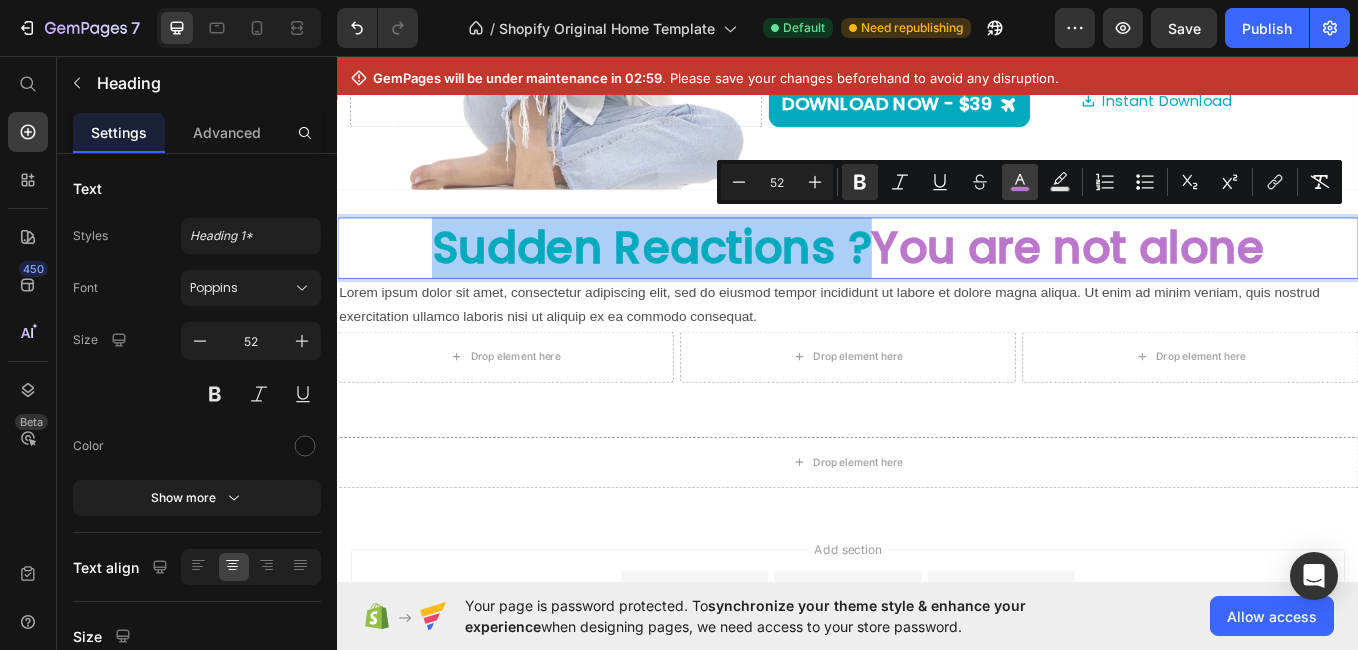click on "color" at bounding box center (1020, 182) 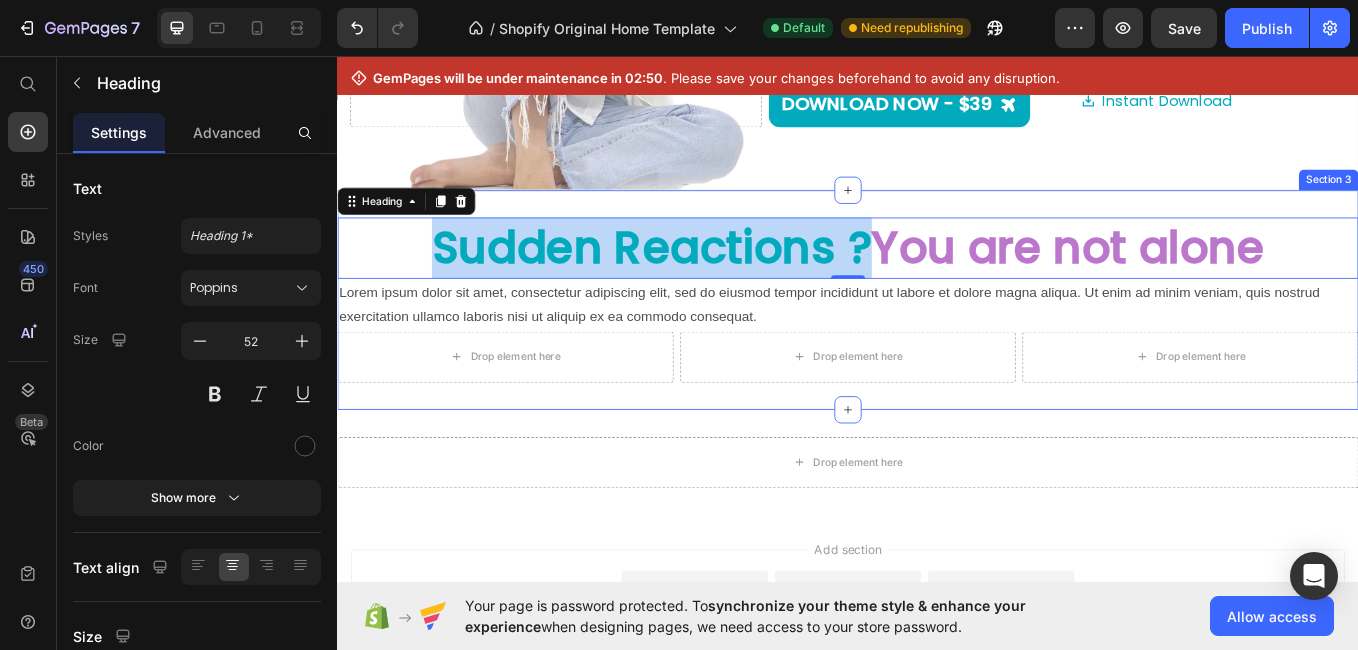 click on "[STATE] Reactions ? You are not alone Heading 0 Lorem ipsum dolor sit amet, consectetur adipiscing elit, sed do eiusmod tempor incididunt ut labore et dolore magna aliqua. Ut enim ad minim veniam, quis nostrud exercitation ullamco laboris nisi ut aliquip ex ea commodo consequat. Text Block Drop element here Drop element here Drop element here Row Section 3" at bounding box center [937, 334] 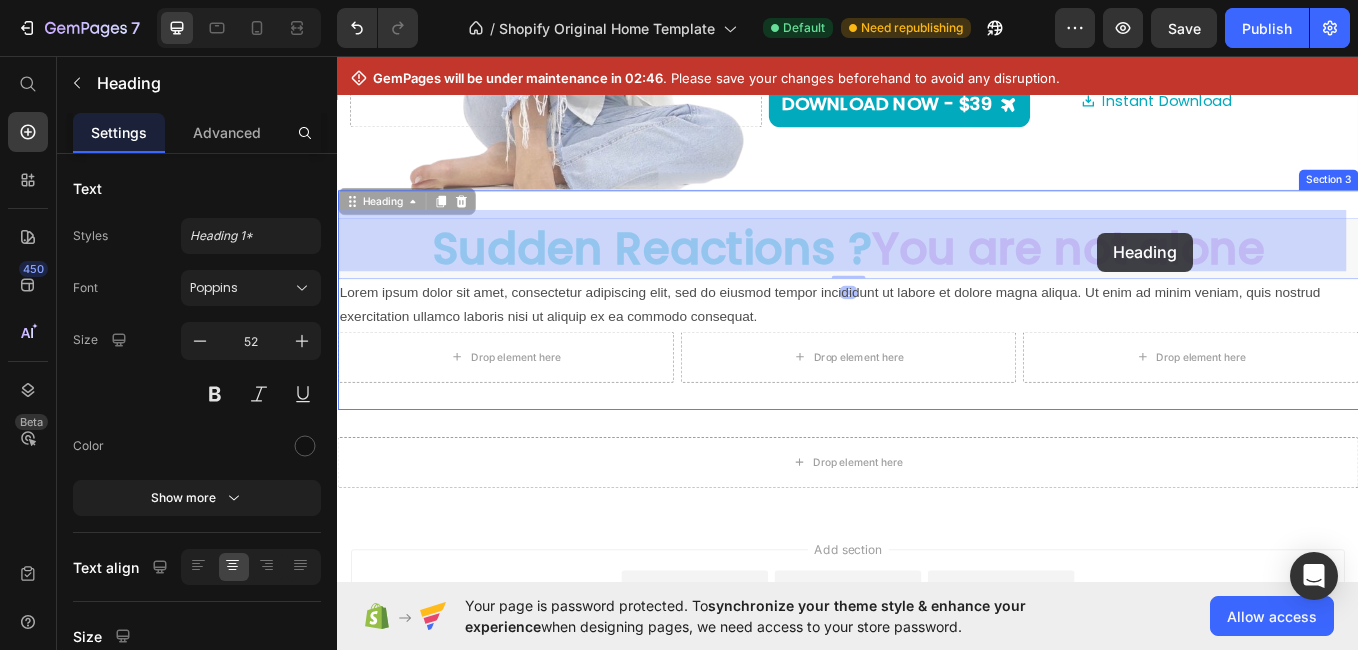 drag, startPoint x: 1433, startPoint y: 258, endPoint x: 1230, endPoint y: 256, distance: 203.00986 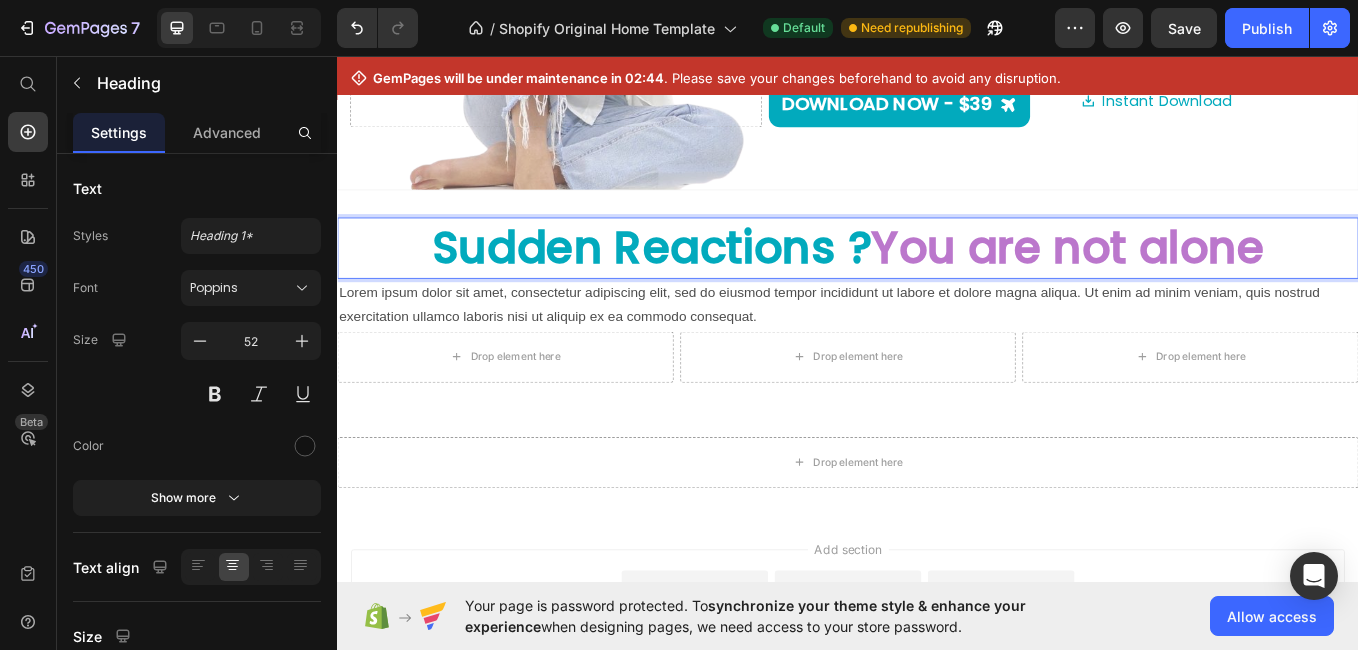 click on "You are not alone" at bounding box center [1196, 273] 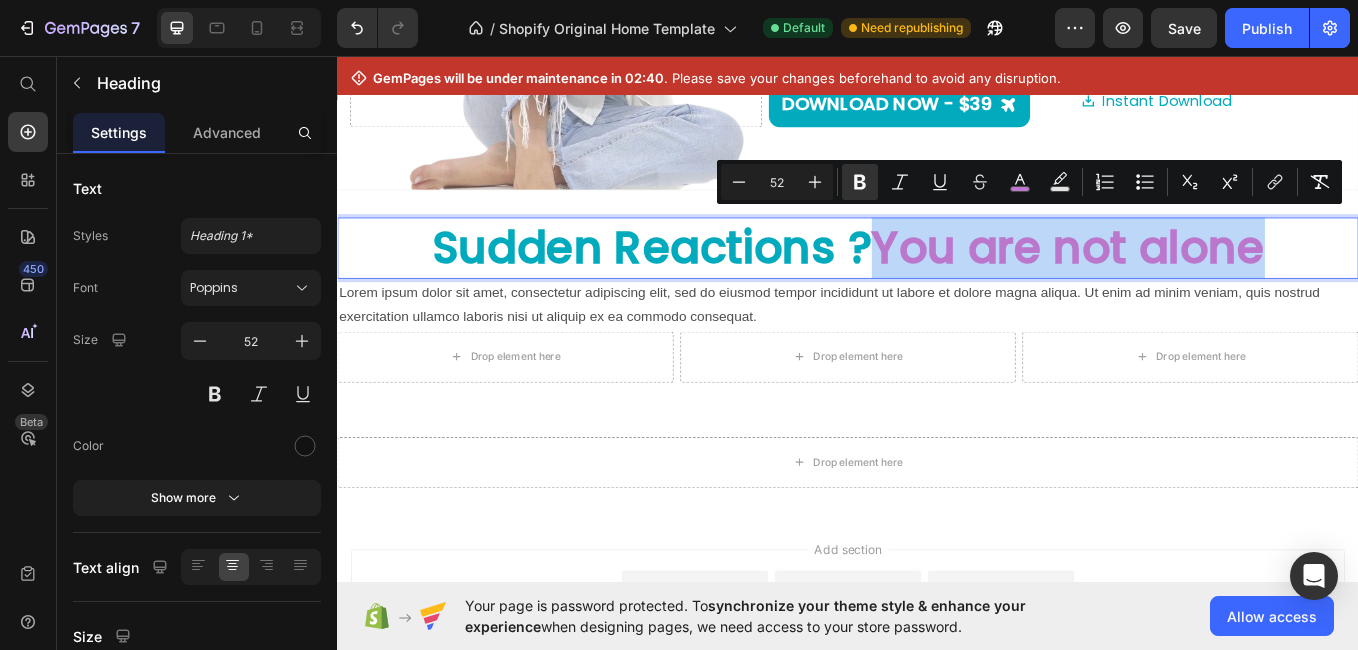 drag, startPoint x: 1430, startPoint y: 260, endPoint x: 971, endPoint y: 244, distance: 459.27878 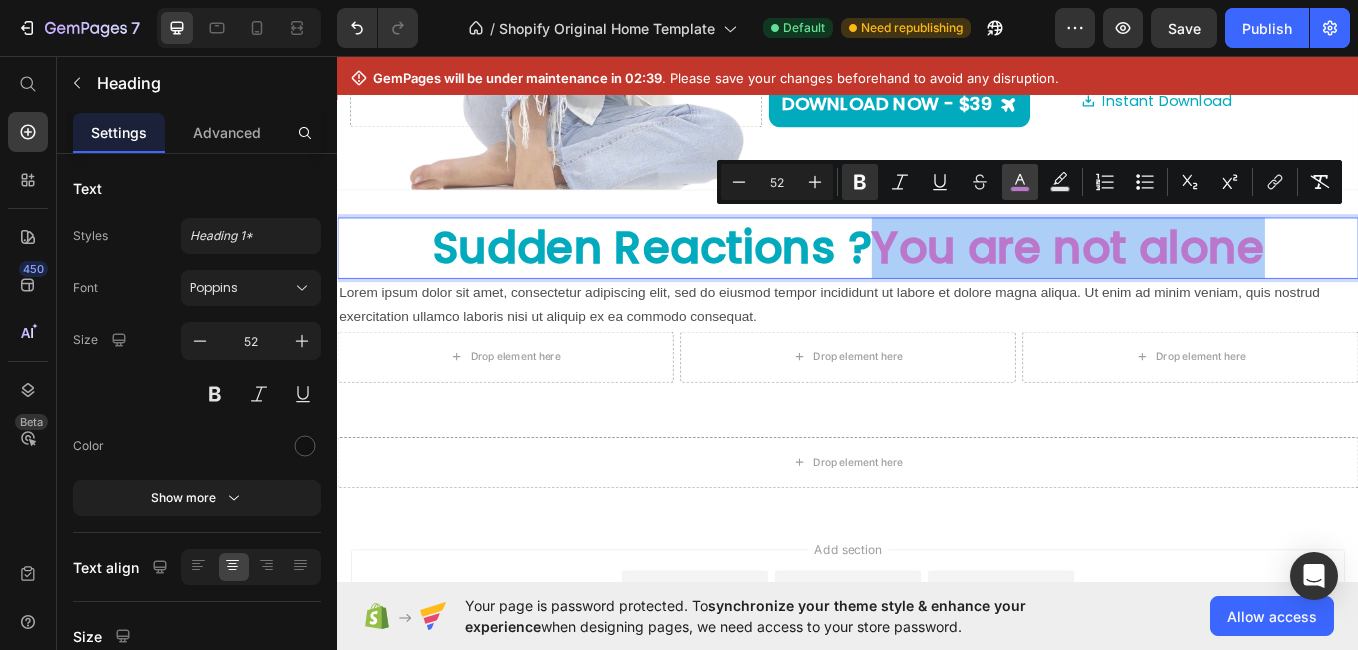 click 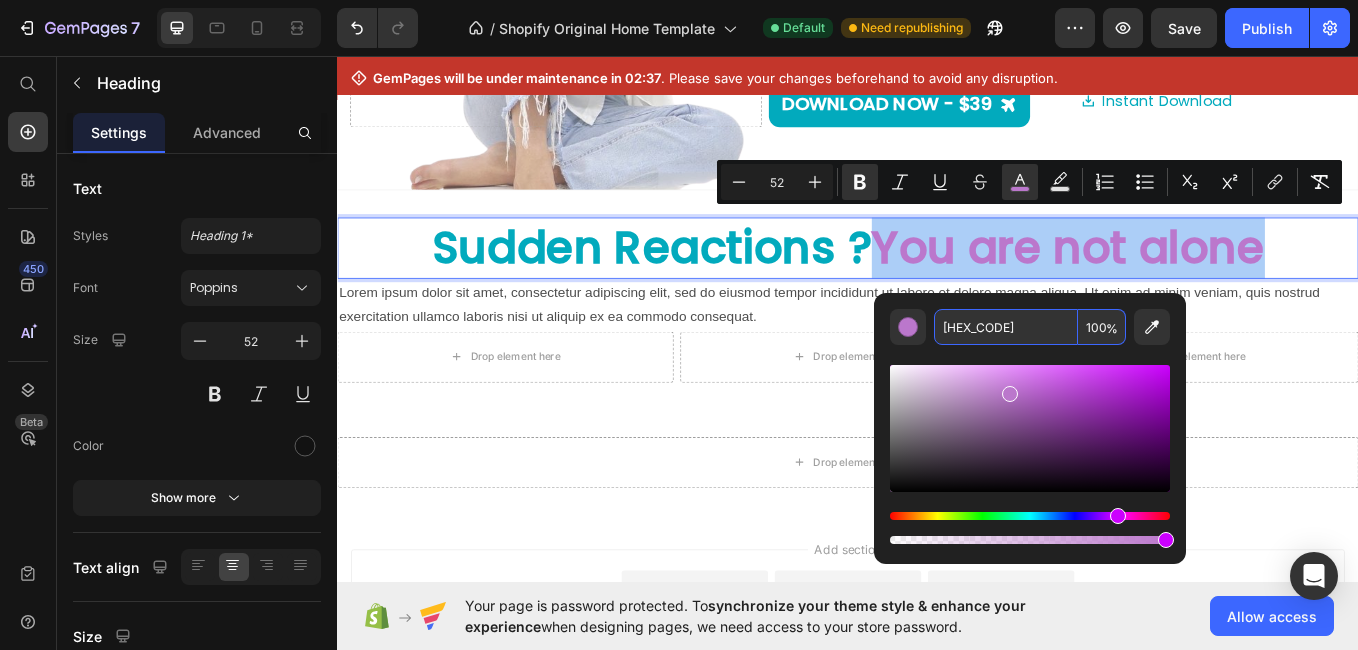 click on "[HEX_CODE]" at bounding box center (1006, 327) 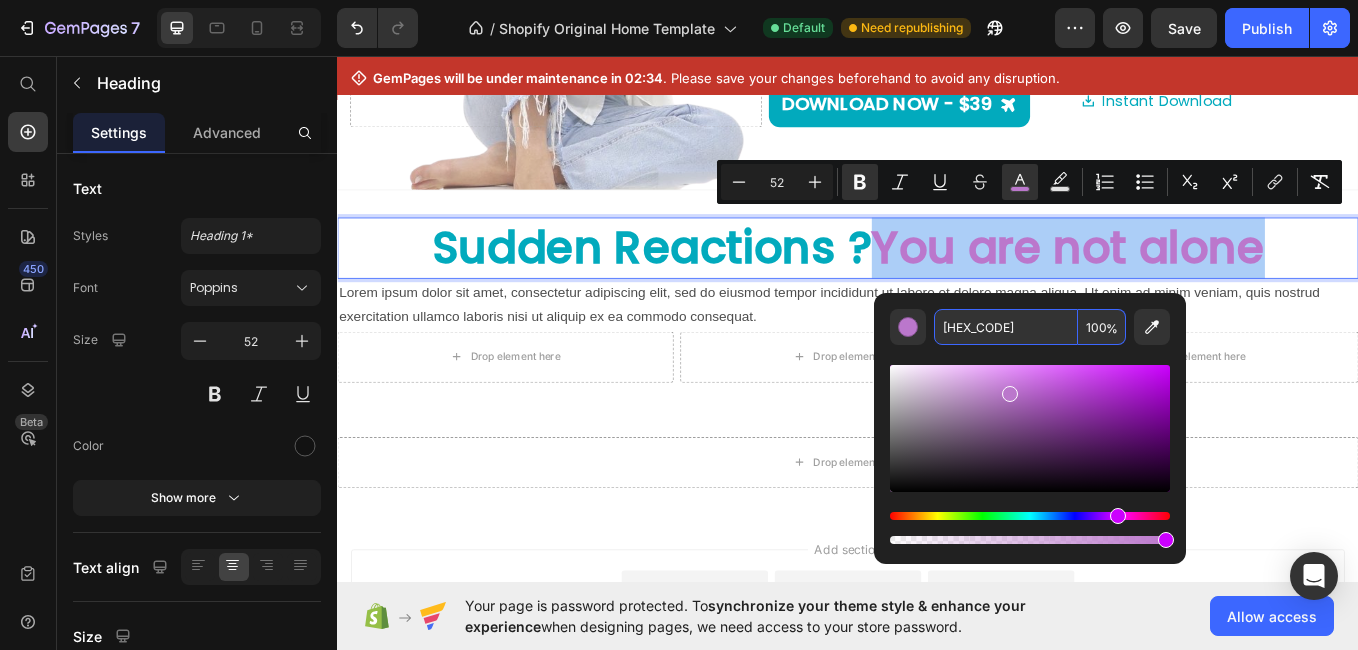 click on "[HEX_CODE]" at bounding box center [1006, 327] 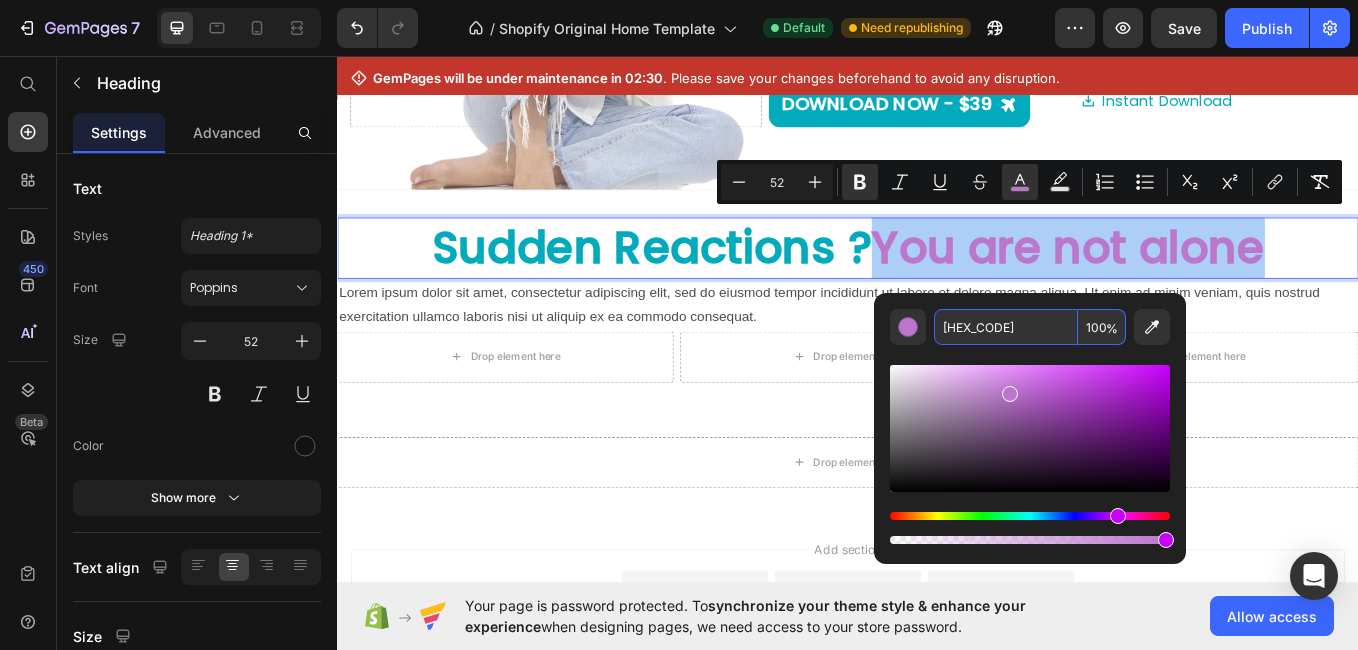 click on "[HEX_CODE]" at bounding box center (1006, 327) 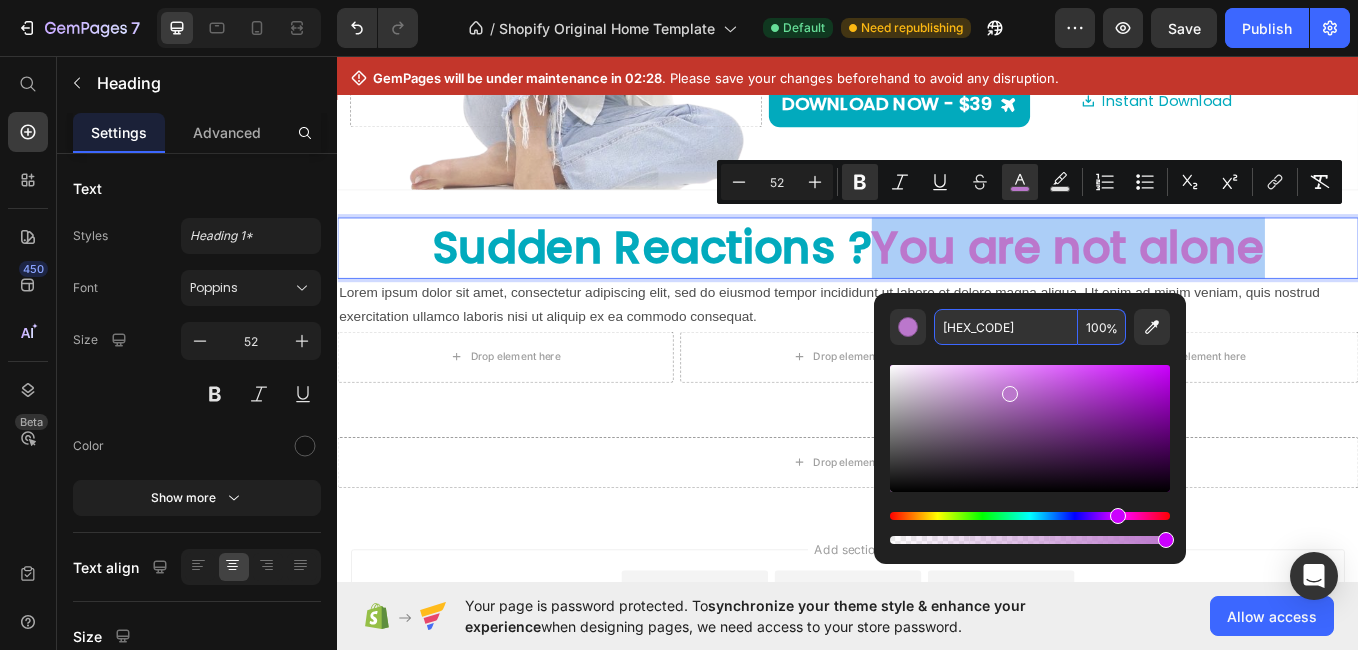 click on "[HEX_CODE]" at bounding box center [1006, 327] 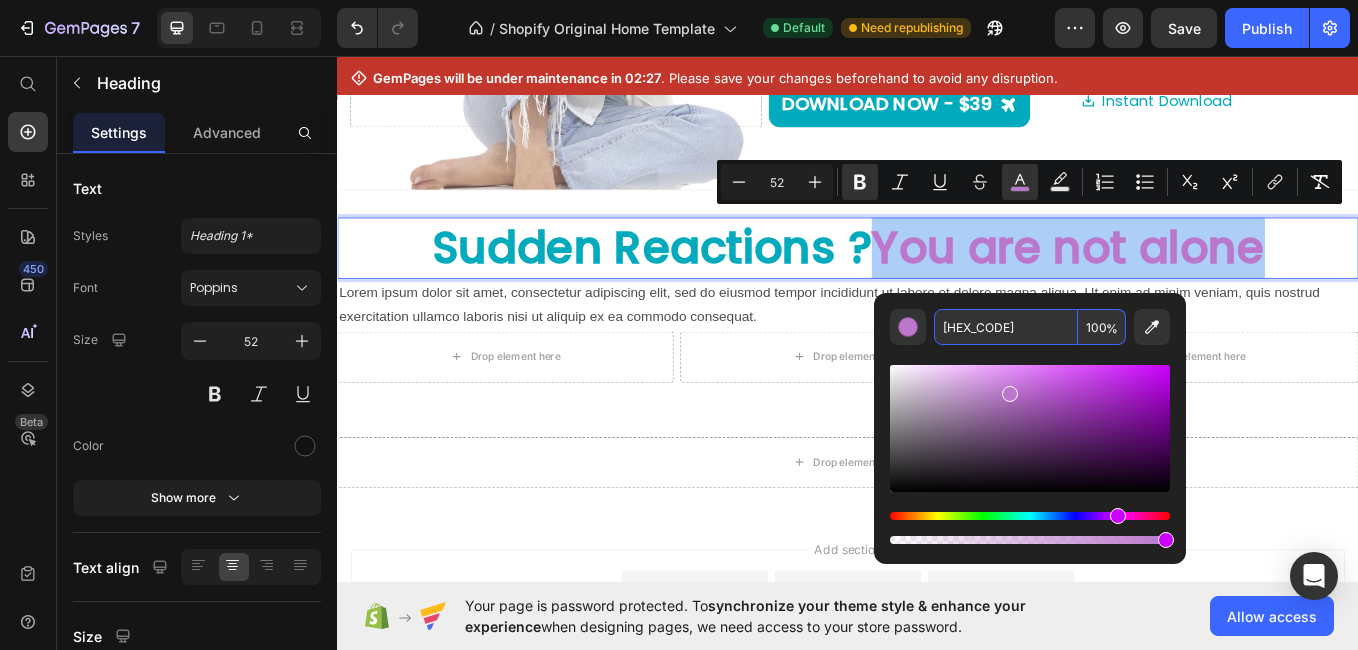 click on "[HEX_CODE]" at bounding box center (1006, 327) 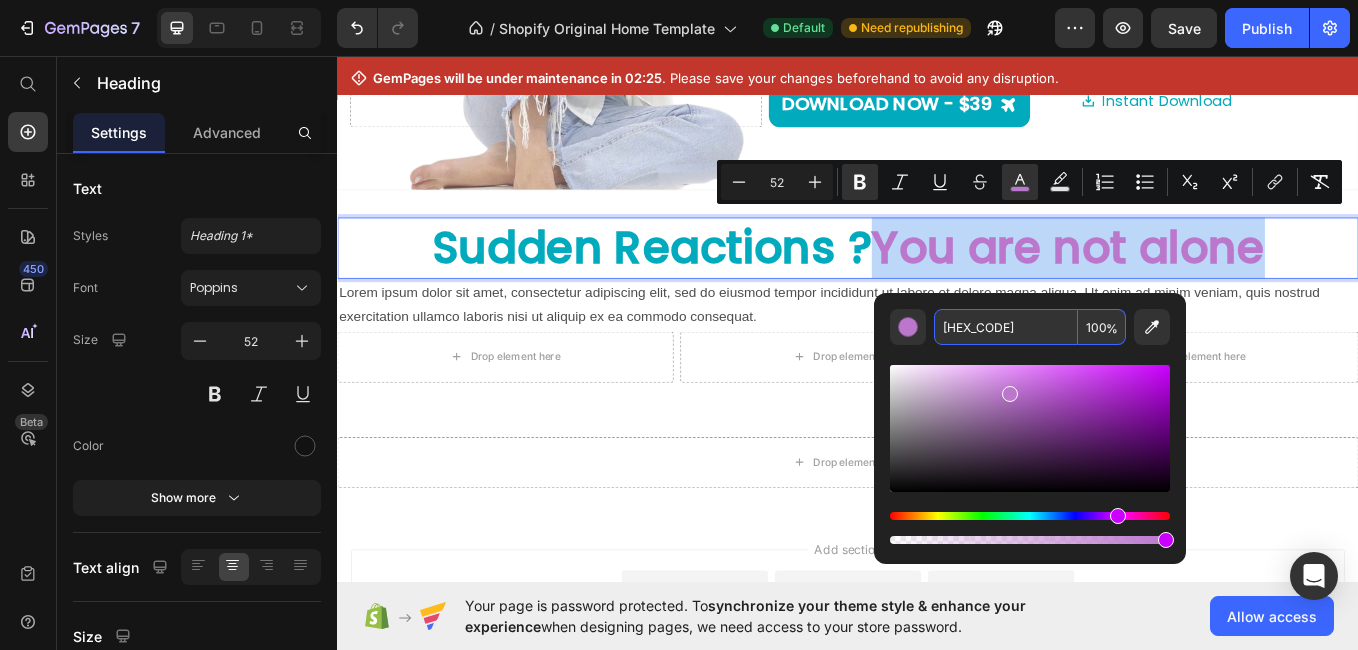 type on "[HEX_CODE]" 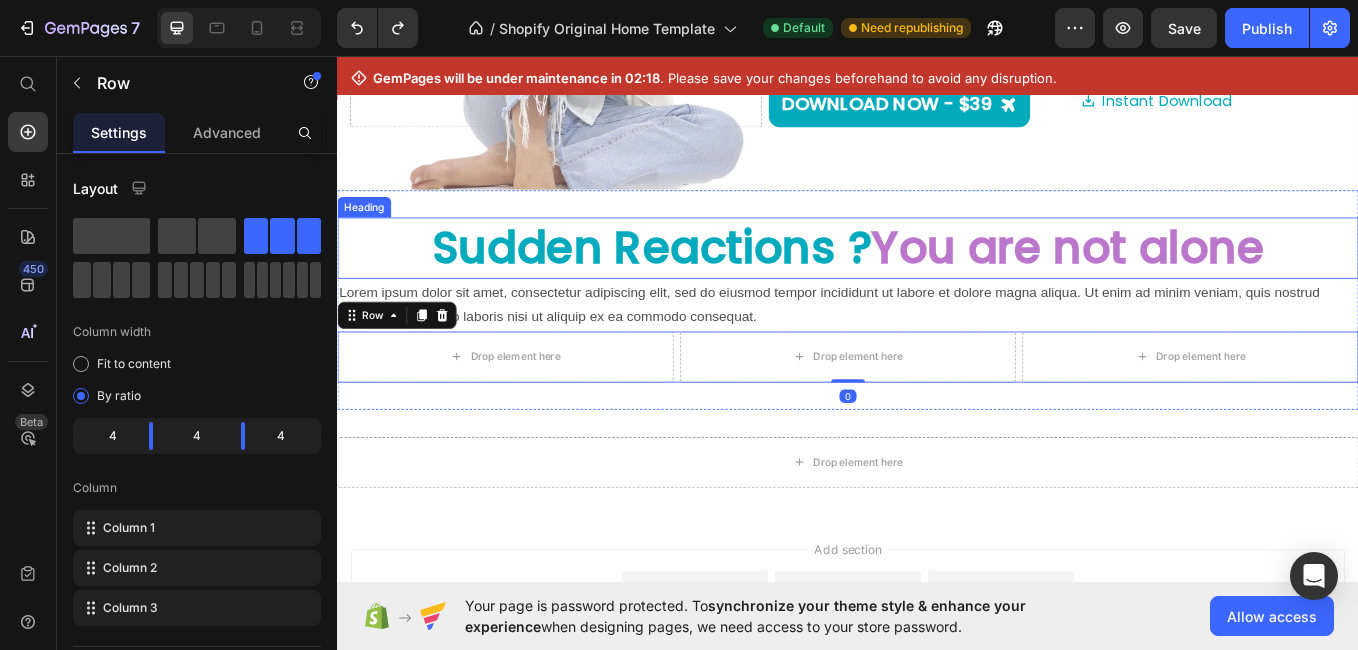 click on "[STATE] Reactions ? You are not alone" at bounding box center [937, 274] 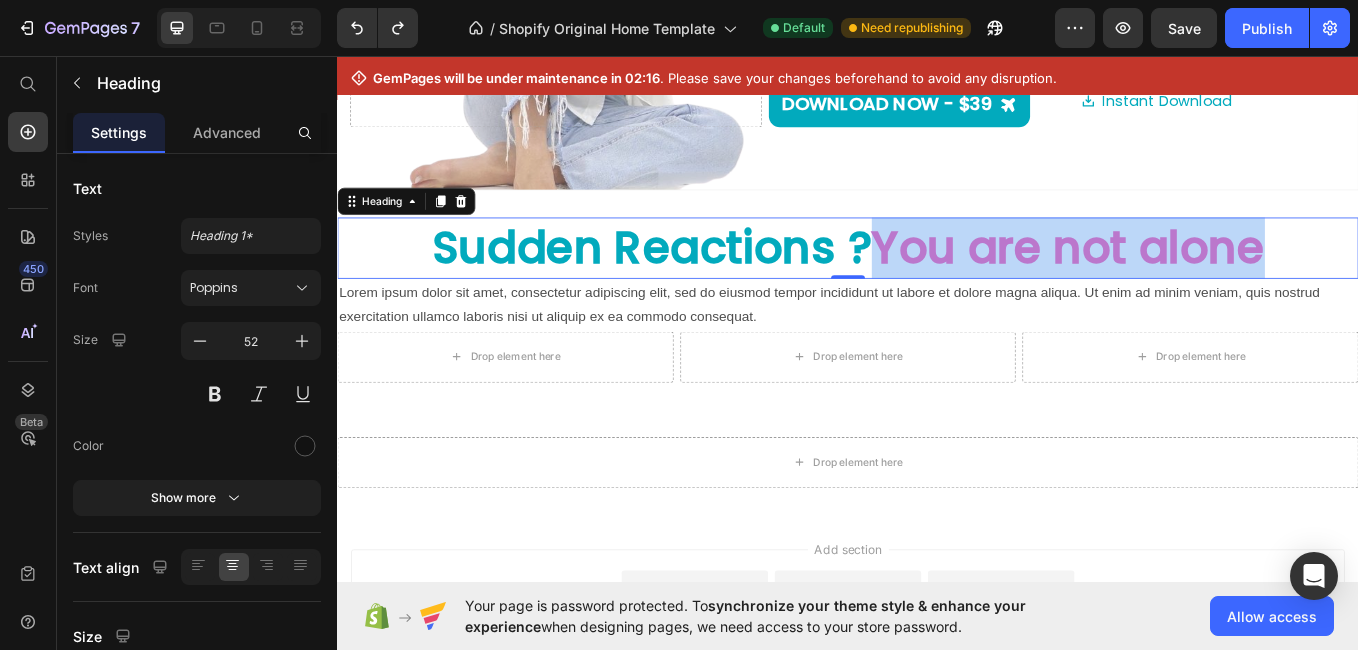 drag, startPoint x: 1428, startPoint y: 265, endPoint x: 976, endPoint y: 253, distance: 452.15927 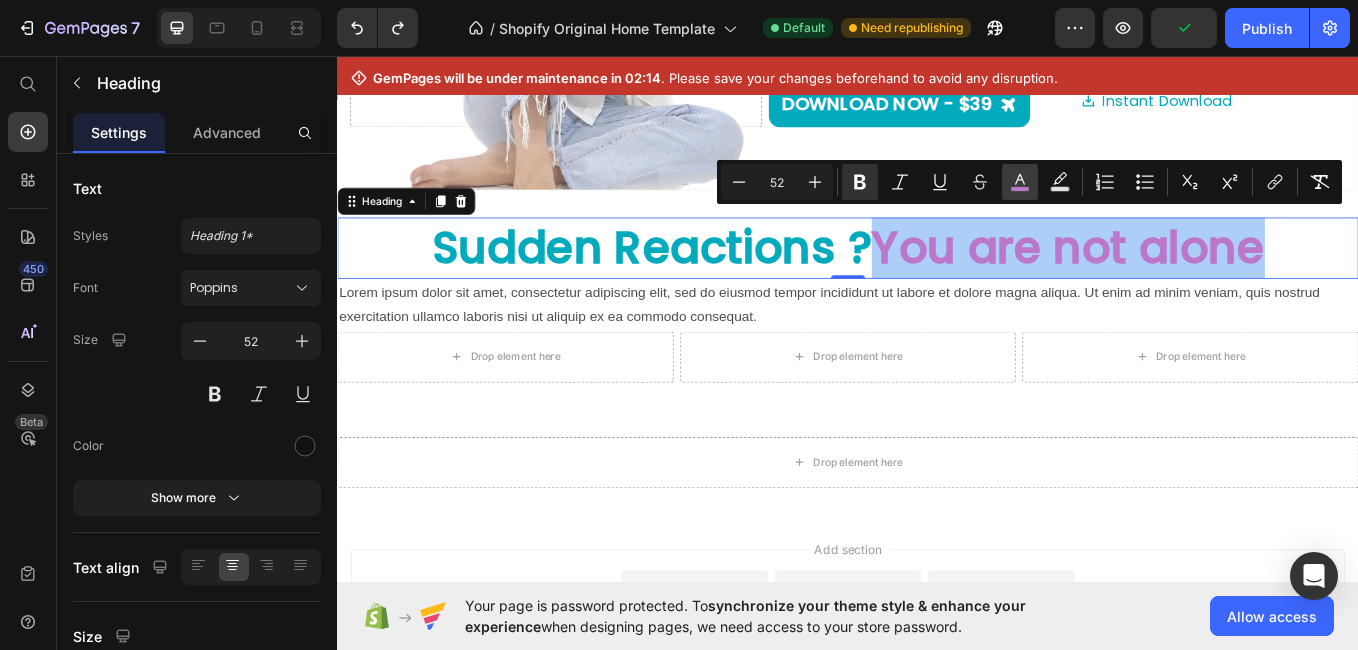 click on "color" at bounding box center [1020, 182] 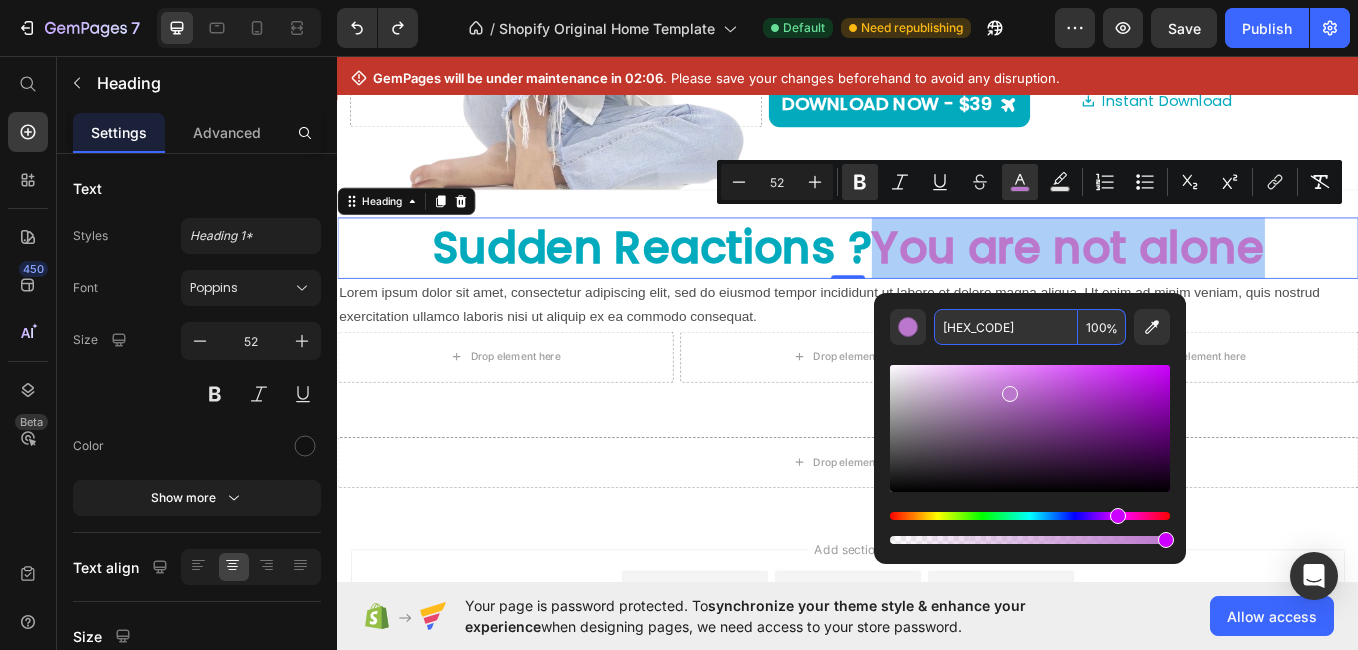 click on "[HEX_CODE]" at bounding box center [1006, 327] 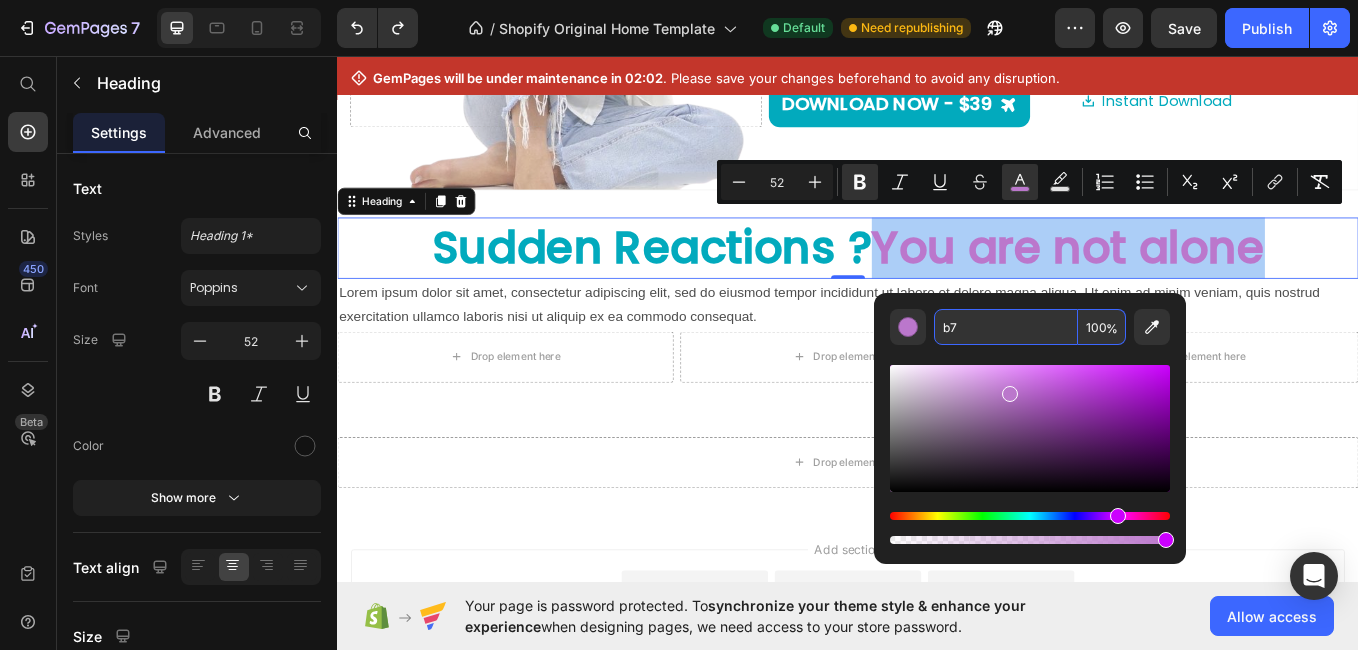 type on "[HEX_CODE]" 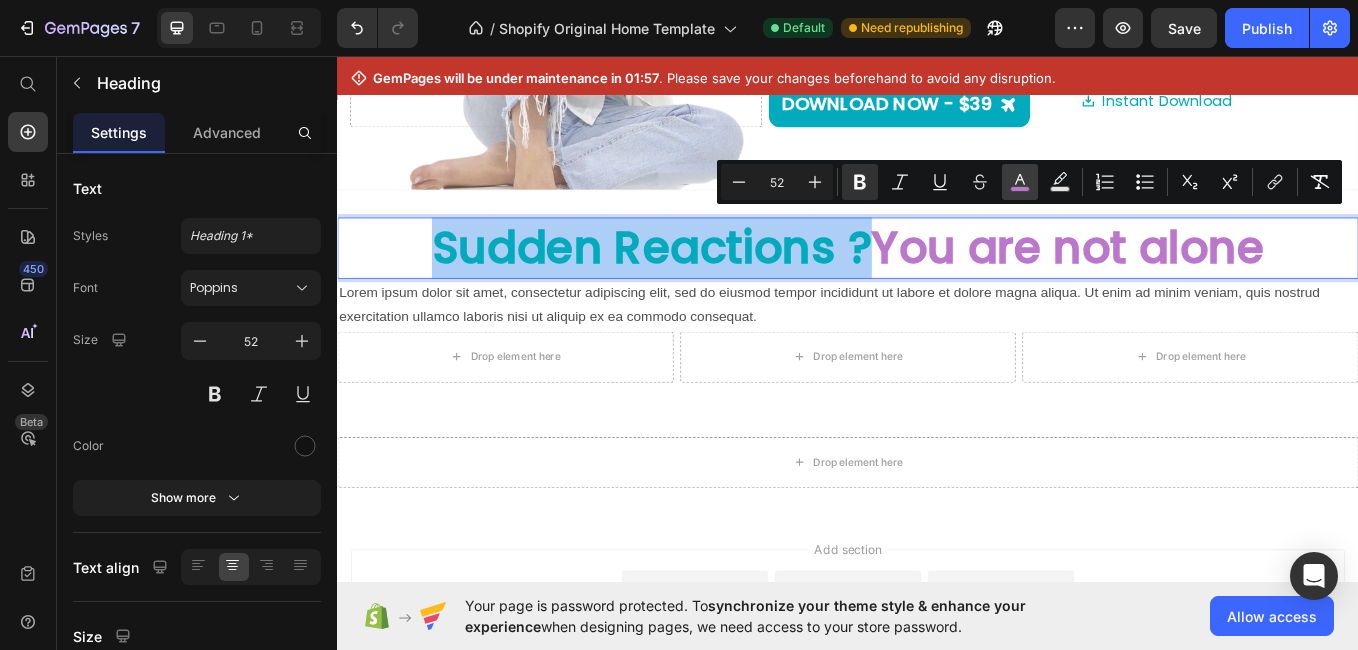 click on "color" at bounding box center (1020, 182) 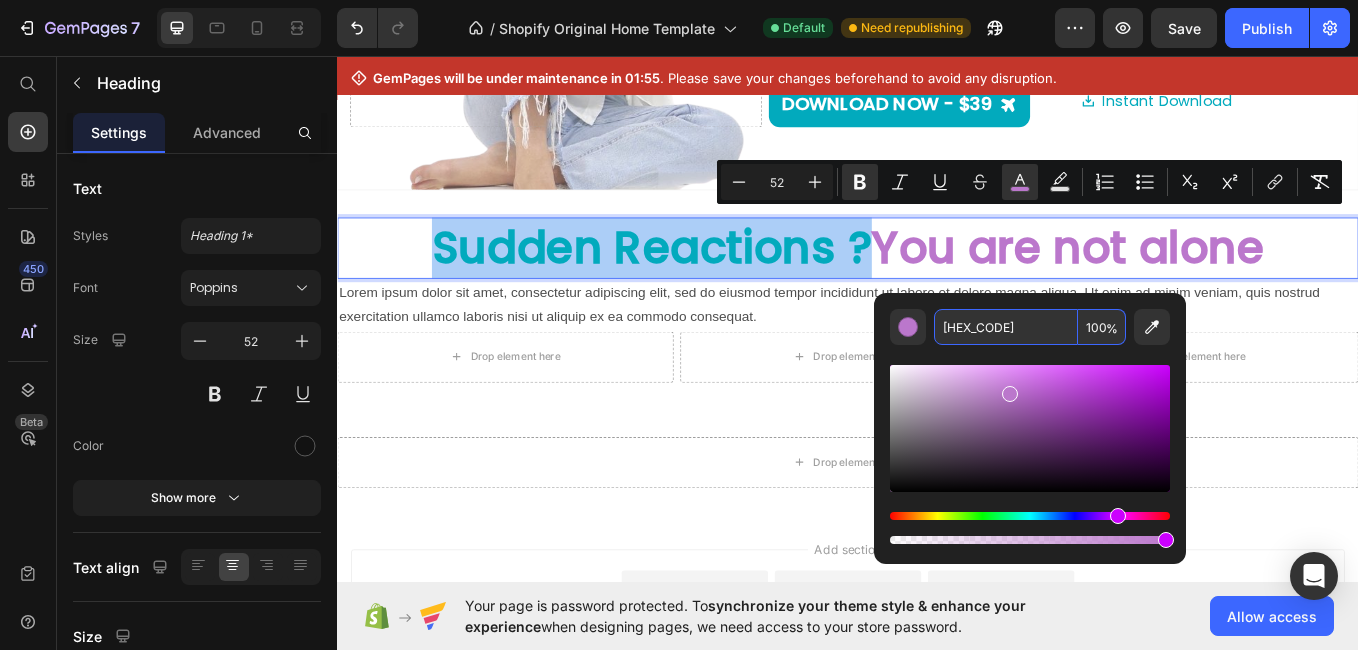 click on "[HEX_CODE]" at bounding box center [1006, 327] 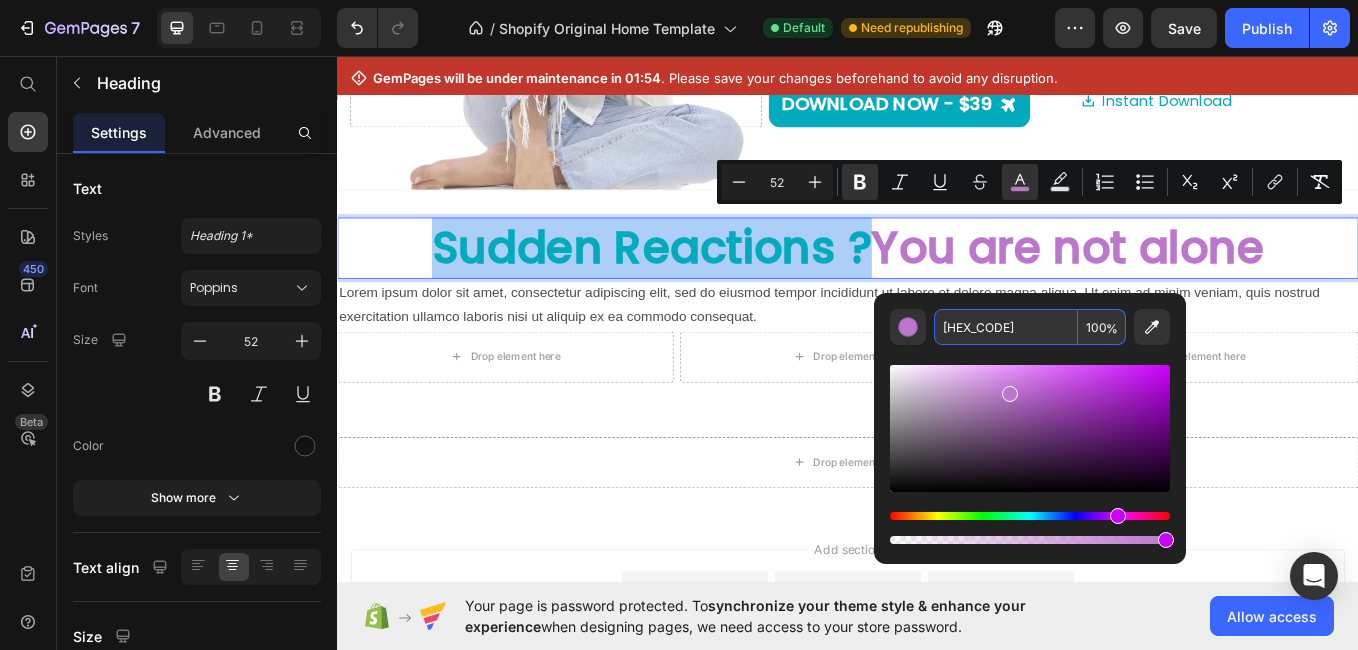 click on "[HEX_CODE]" at bounding box center (1006, 327) 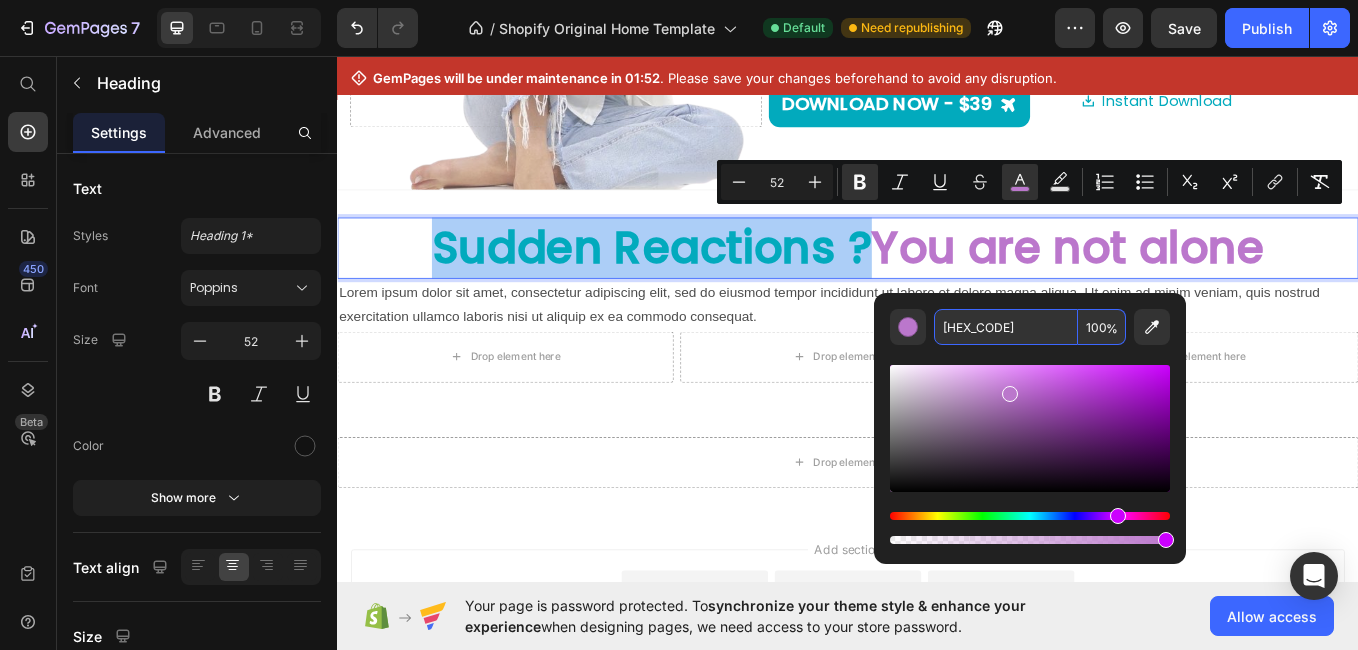 drag, startPoint x: 951, startPoint y: 326, endPoint x: 963, endPoint y: 326, distance: 12 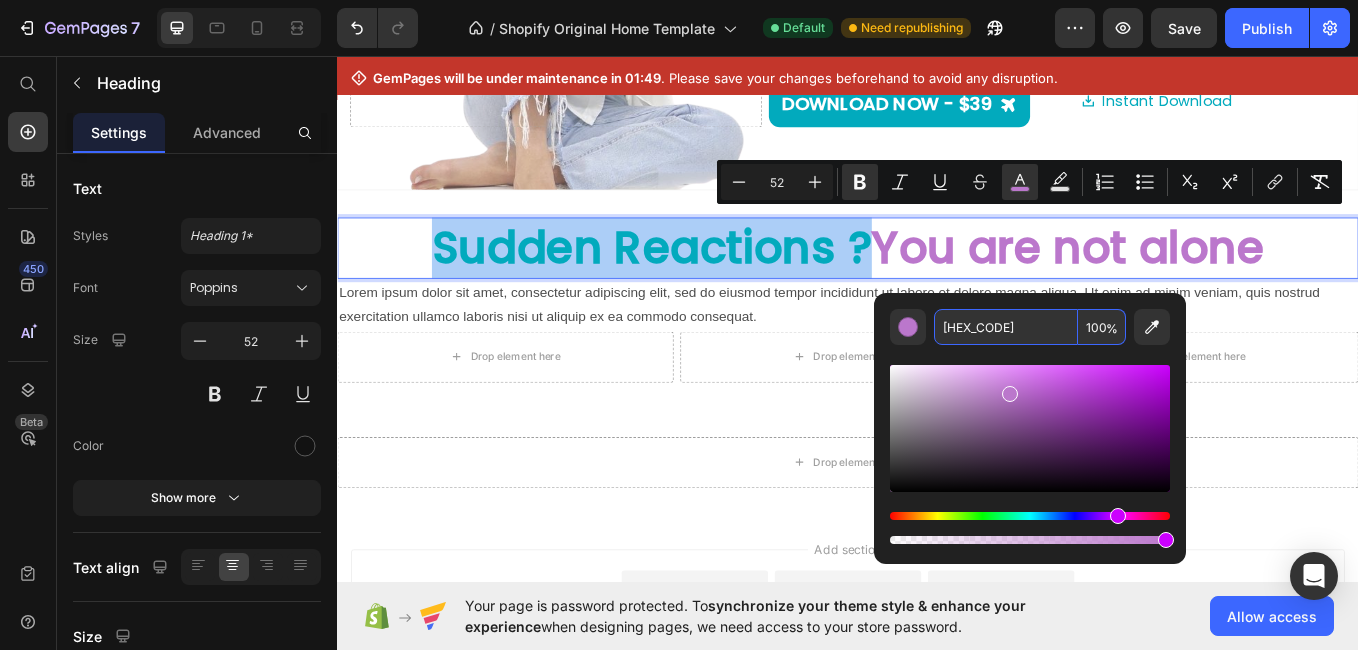 click on "[HEX_CODE]" at bounding box center (1006, 327) 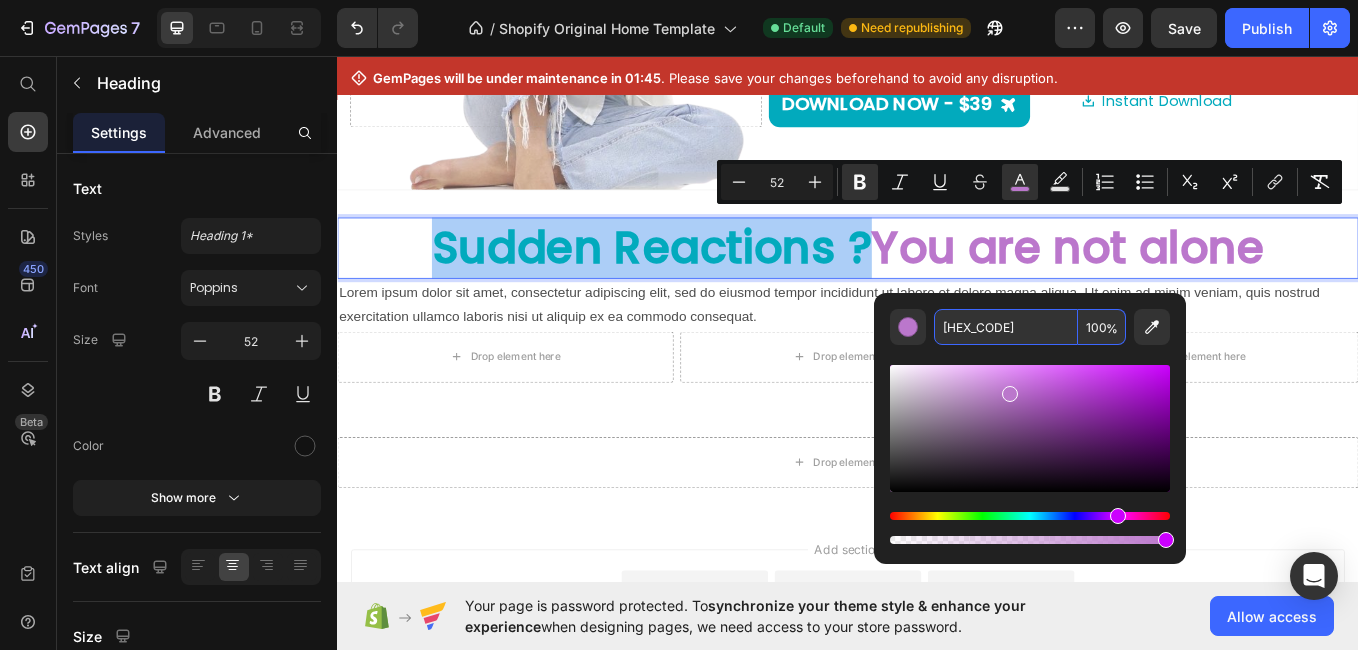 click on "[HEX_CODE]" at bounding box center (1006, 327) 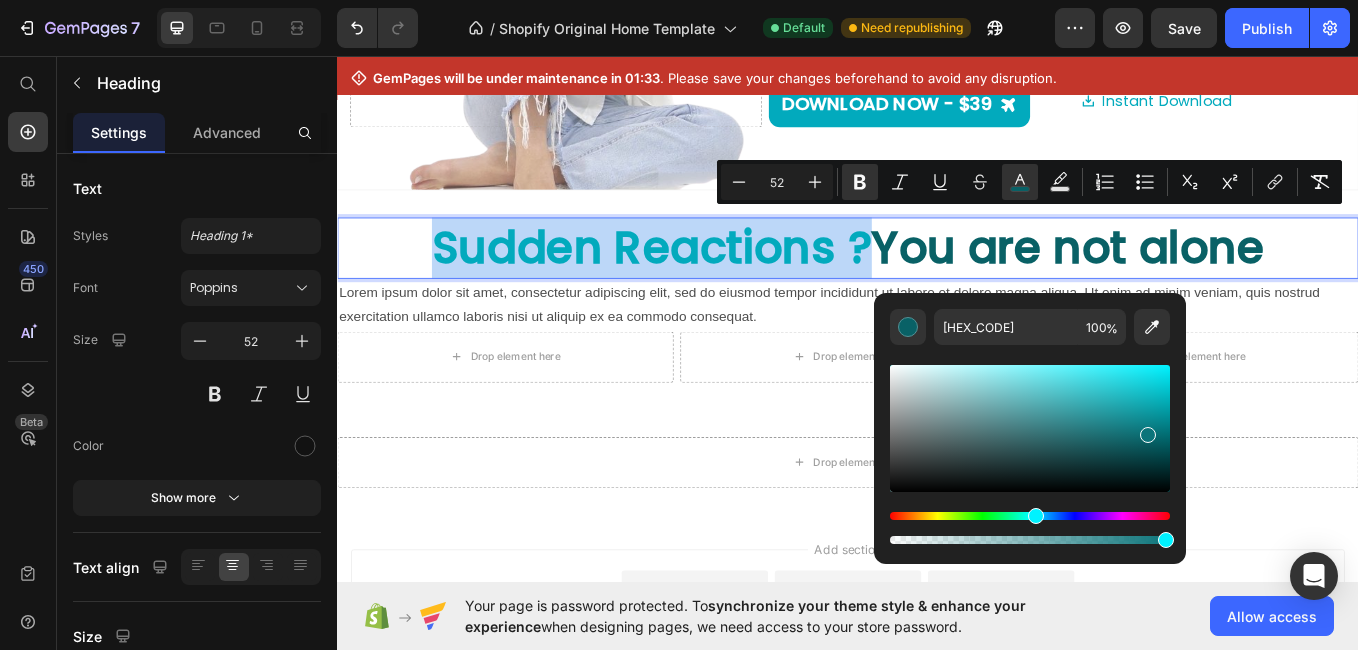 drag, startPoint x: 1167, startPoint y: 403, endPoint x: 1147, endPoint y: 431, distance: 34.4093 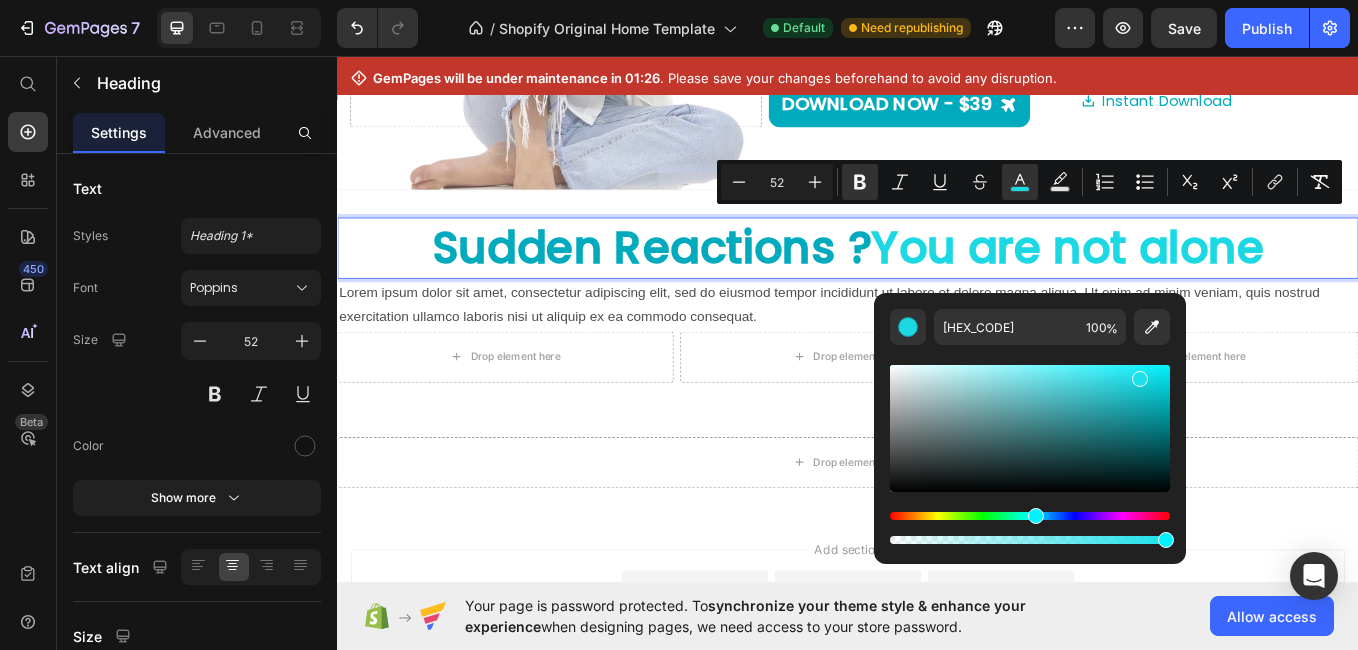 drag, startPoint x: 1147, startPoint y: 431, endPoint x: 1132, endPoint y: 374, distance: 58.940647 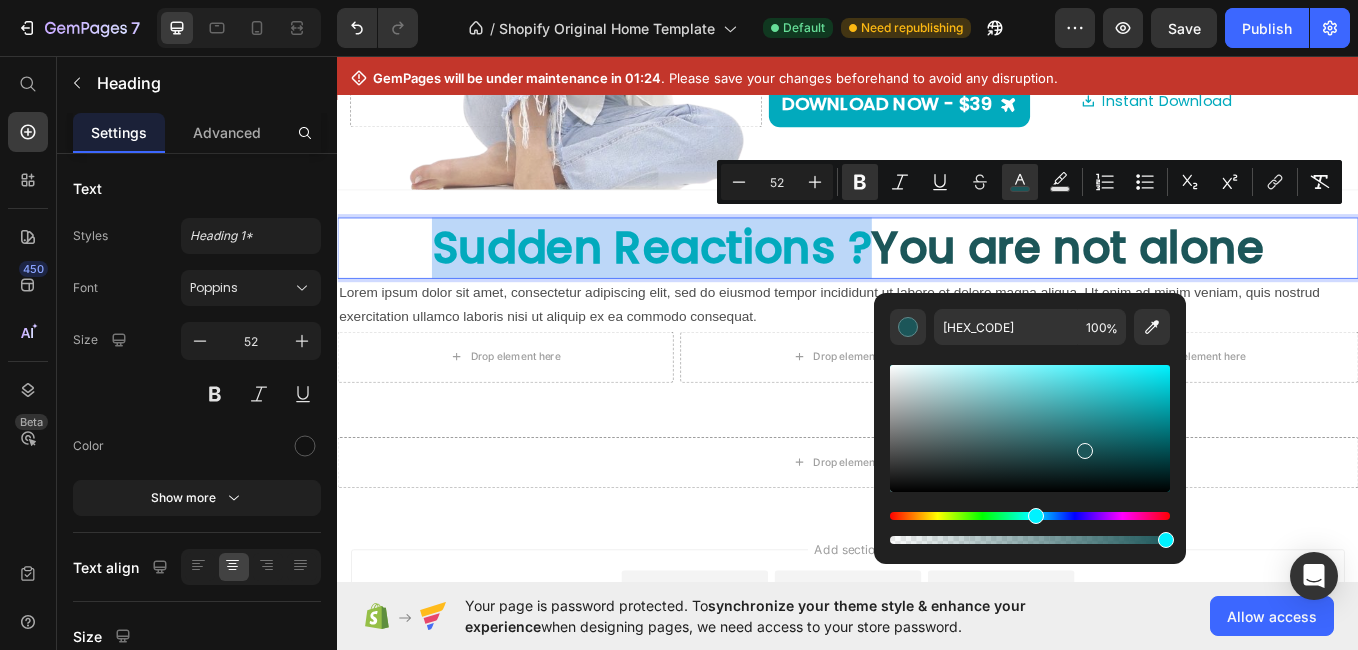 type on "[HEX_CODE]" 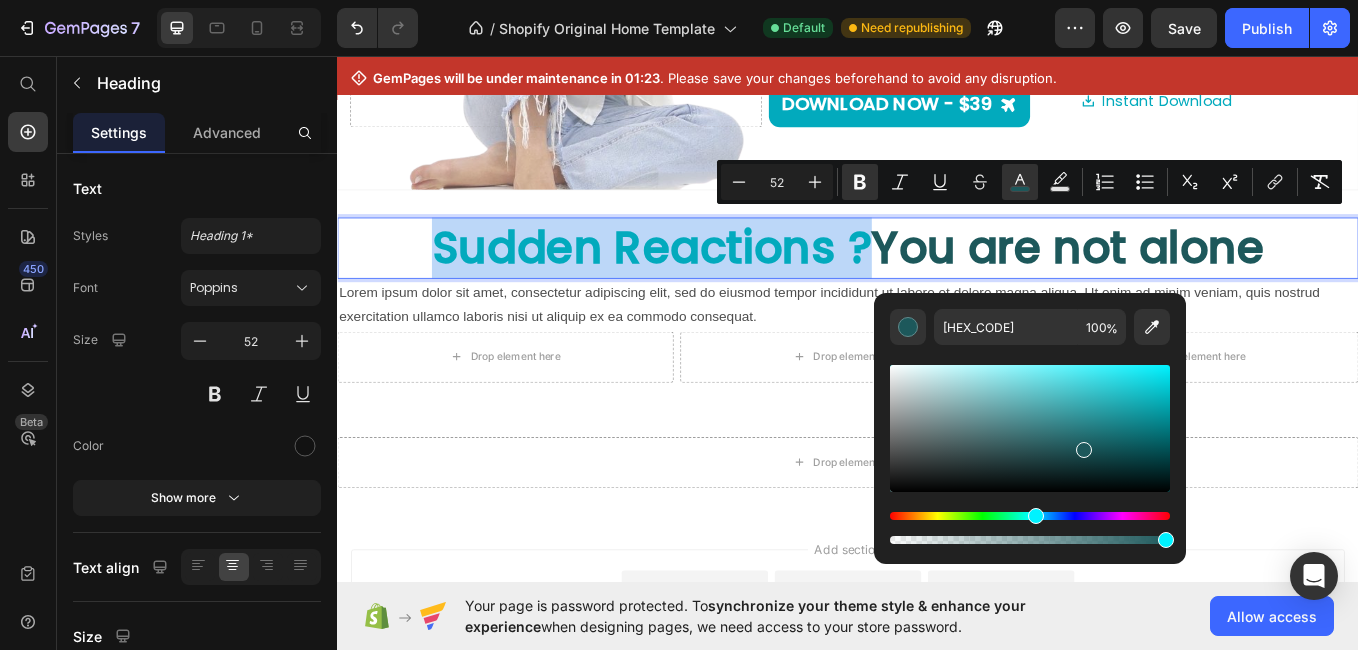 drag, startPoint x: 1132, startPoint y: 374, endPoint x: 1080, endPoint y: 446, distance: 88.814415 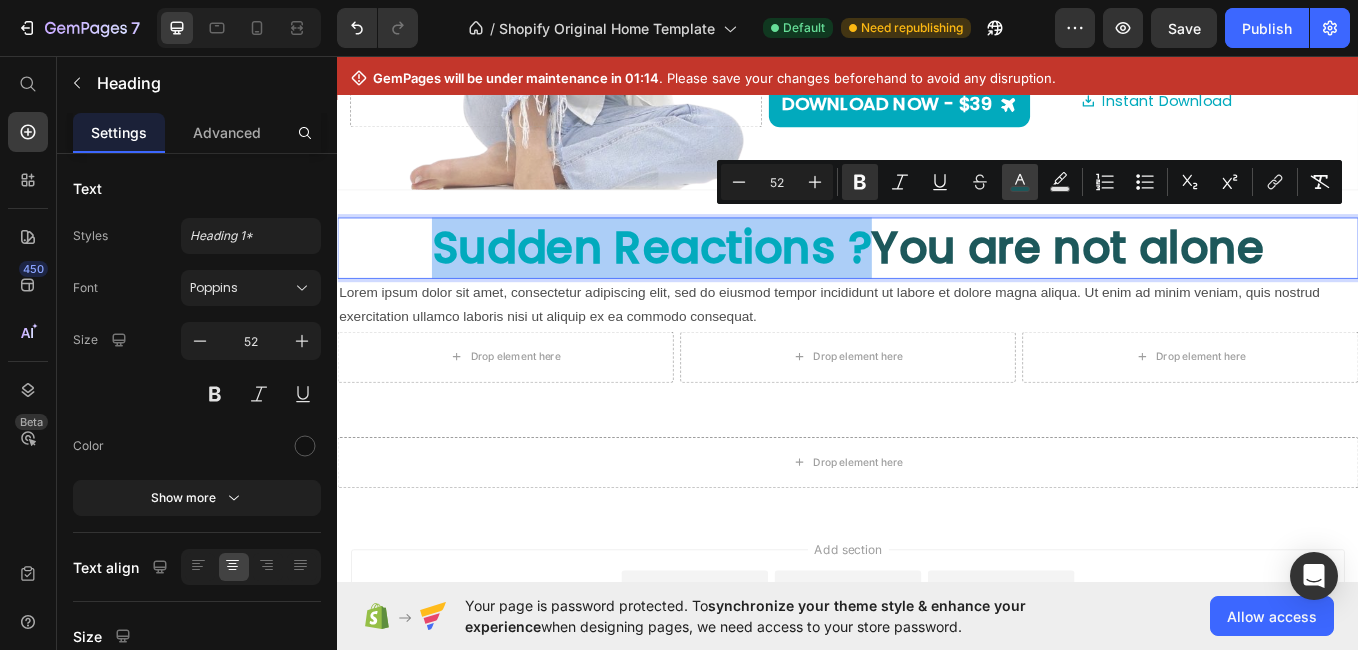 click on "color" at bounding box center [1020, 182] 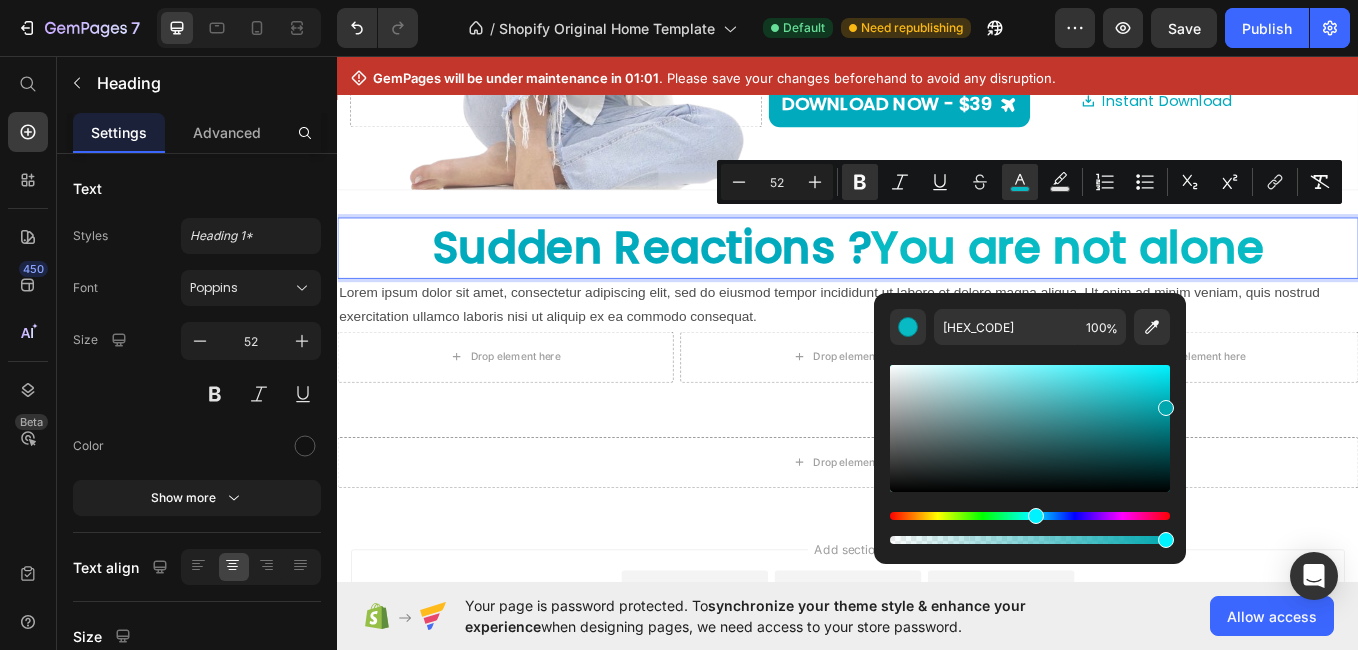 type on "[HEX_CODE]" 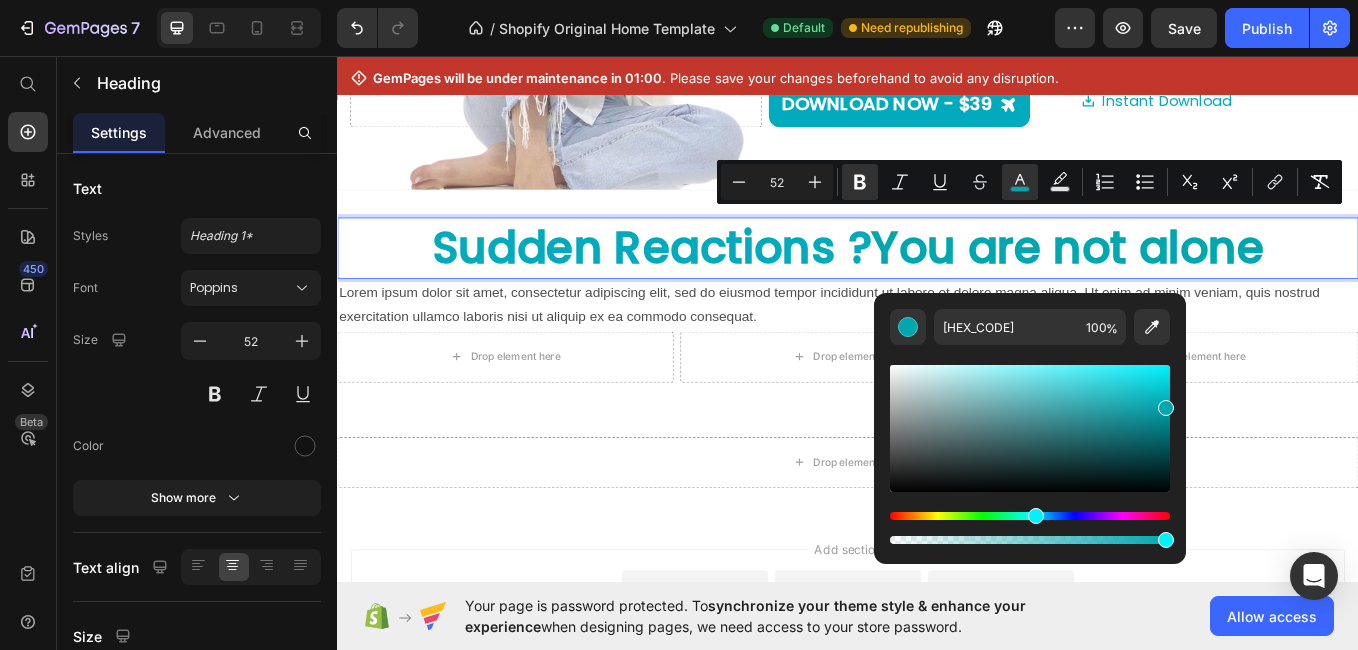 drag, startPoint x: 1081, startPoint y: 445, endPoint x: 1170, endPoint y: 404, distance: 97.98979 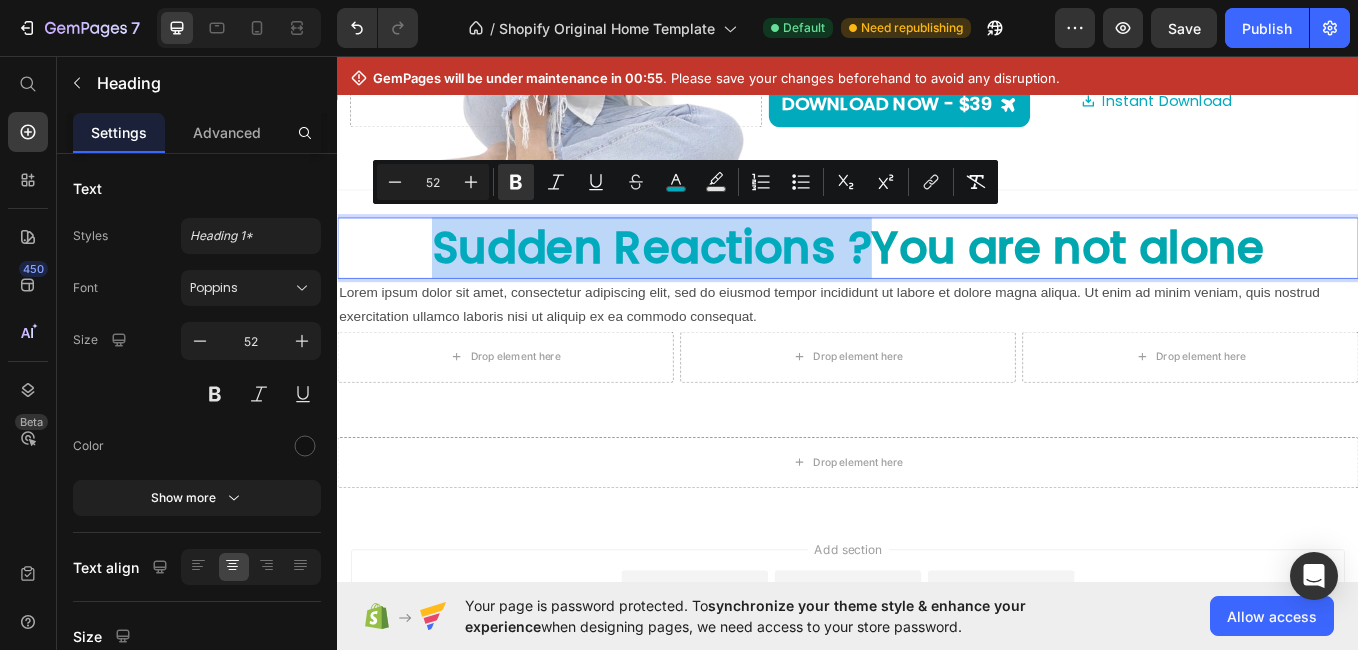 drag, startPoint x: 944, startPoint y: 273, endPoint x: 443, endPoint y: 290, distance: 501.28833 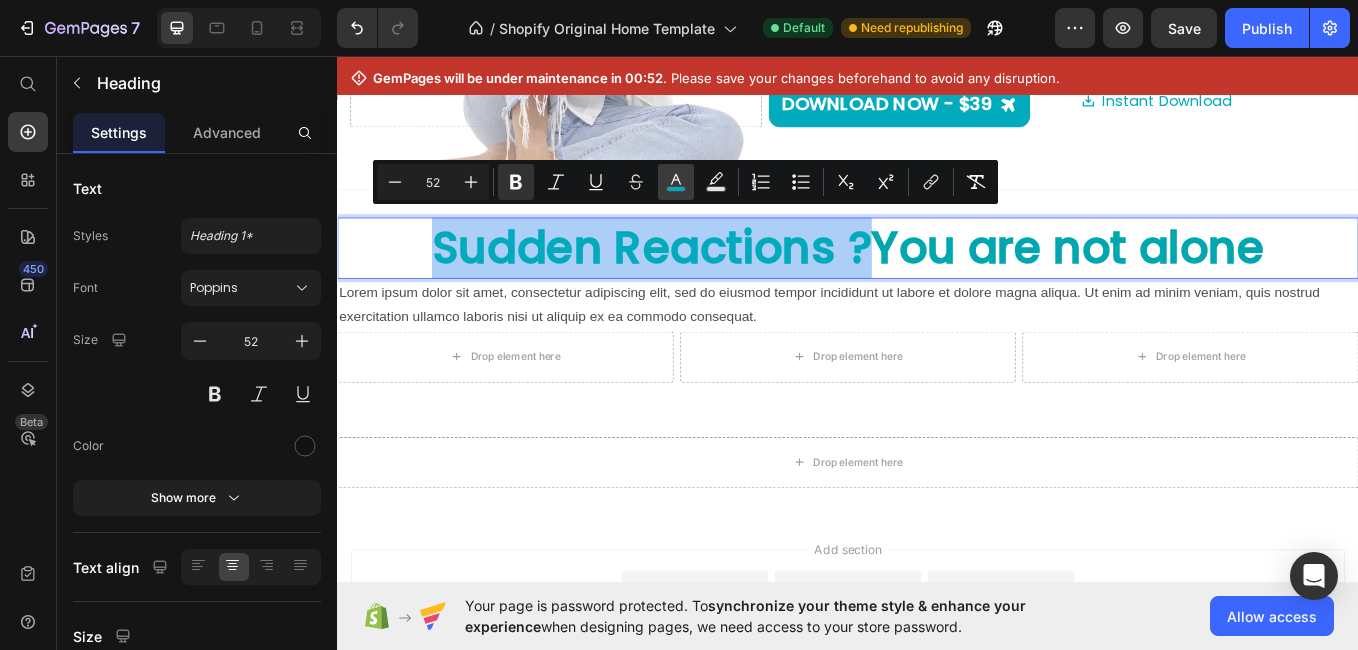 click 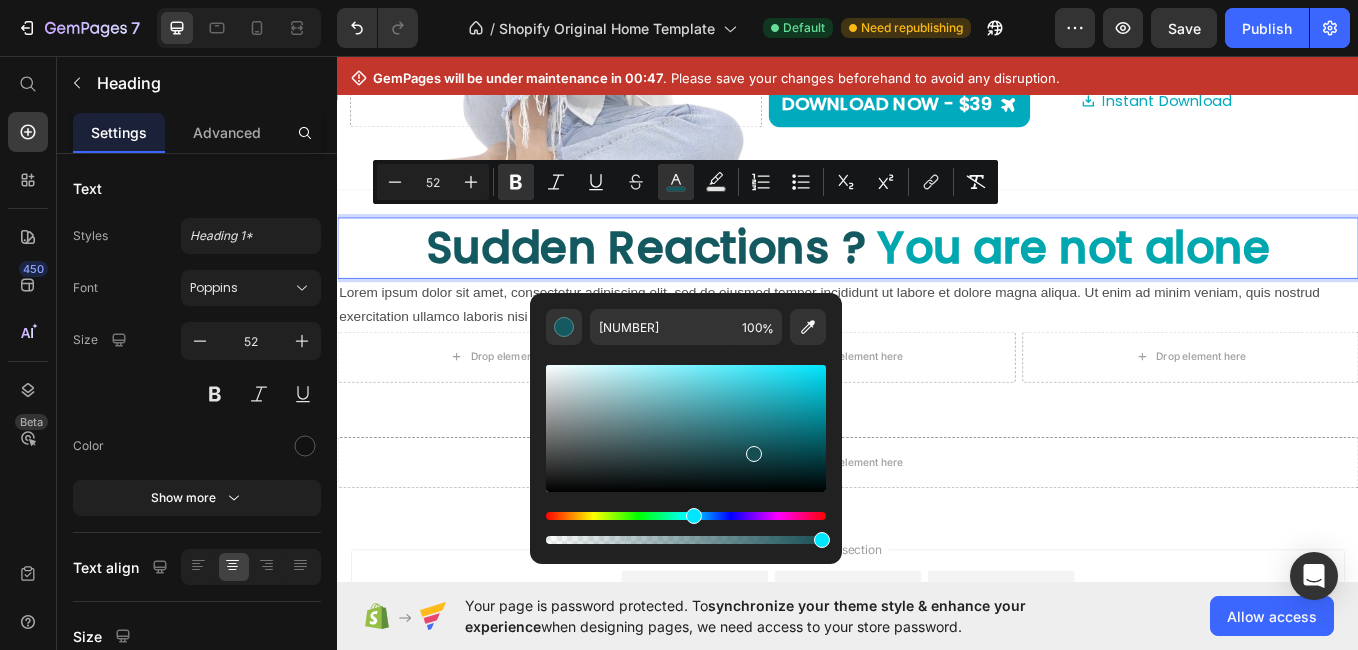 type on "[HEX_CODE]" 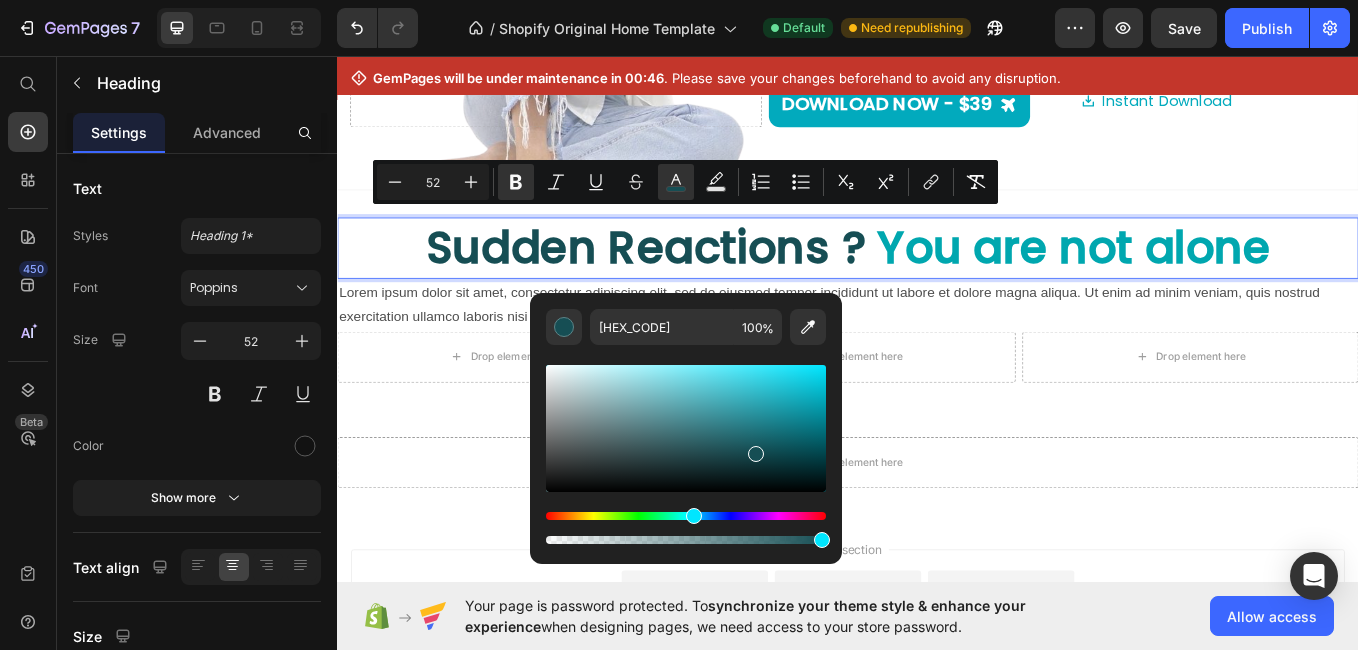 drag, startPoint x: 816, startPoint y: 402, endPoint x: 751, endPoint y: 449, distance: 80.21222 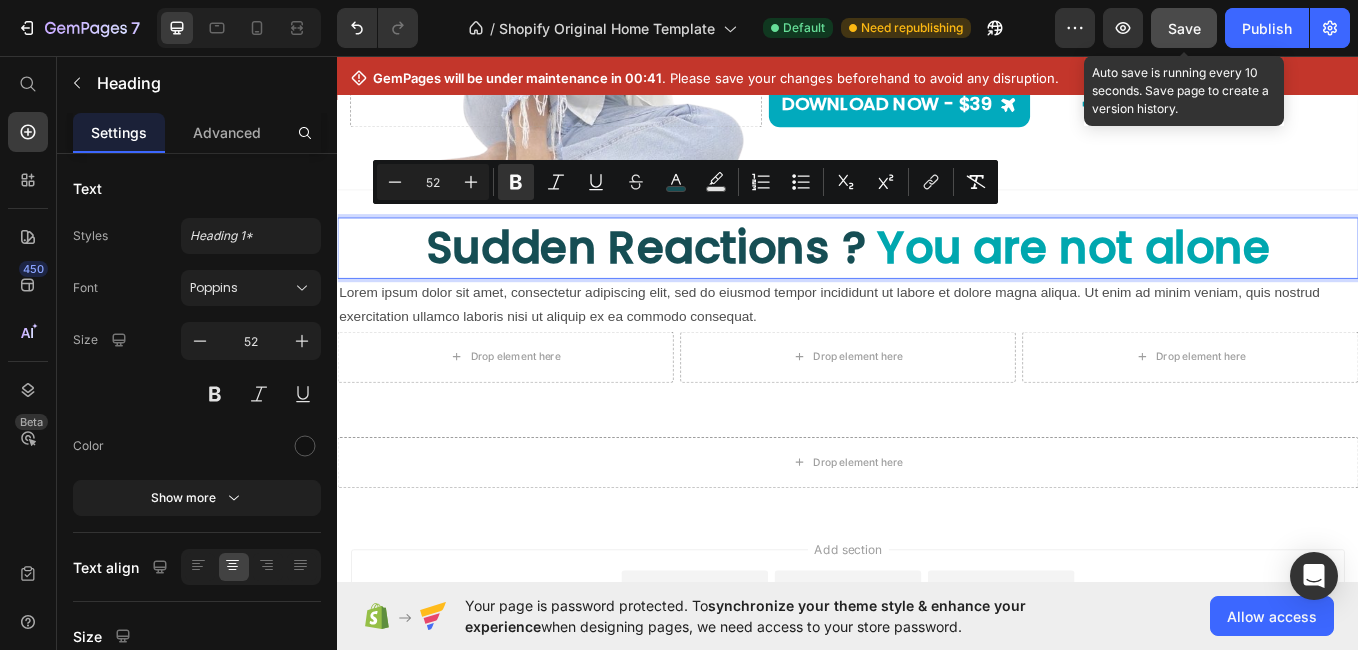 click on "Save" at bounding box center [1184, 28] 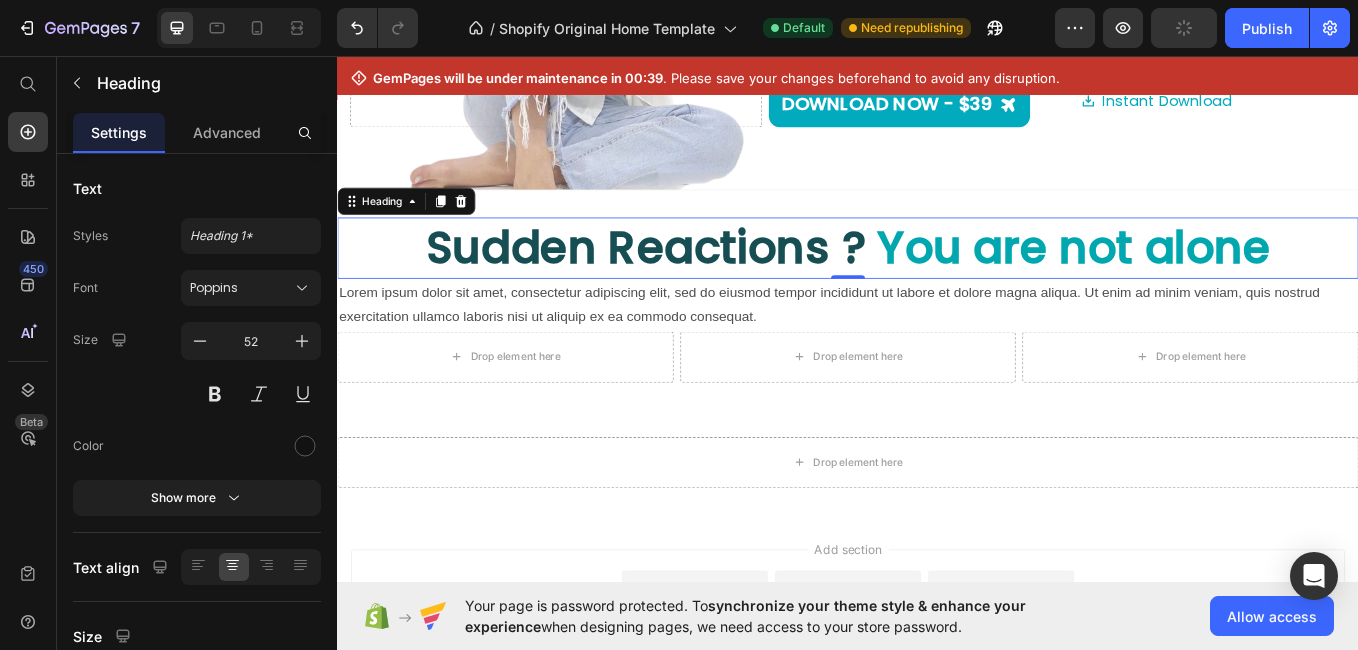 click on "You are not alone" at bounding box center (1203, 273) 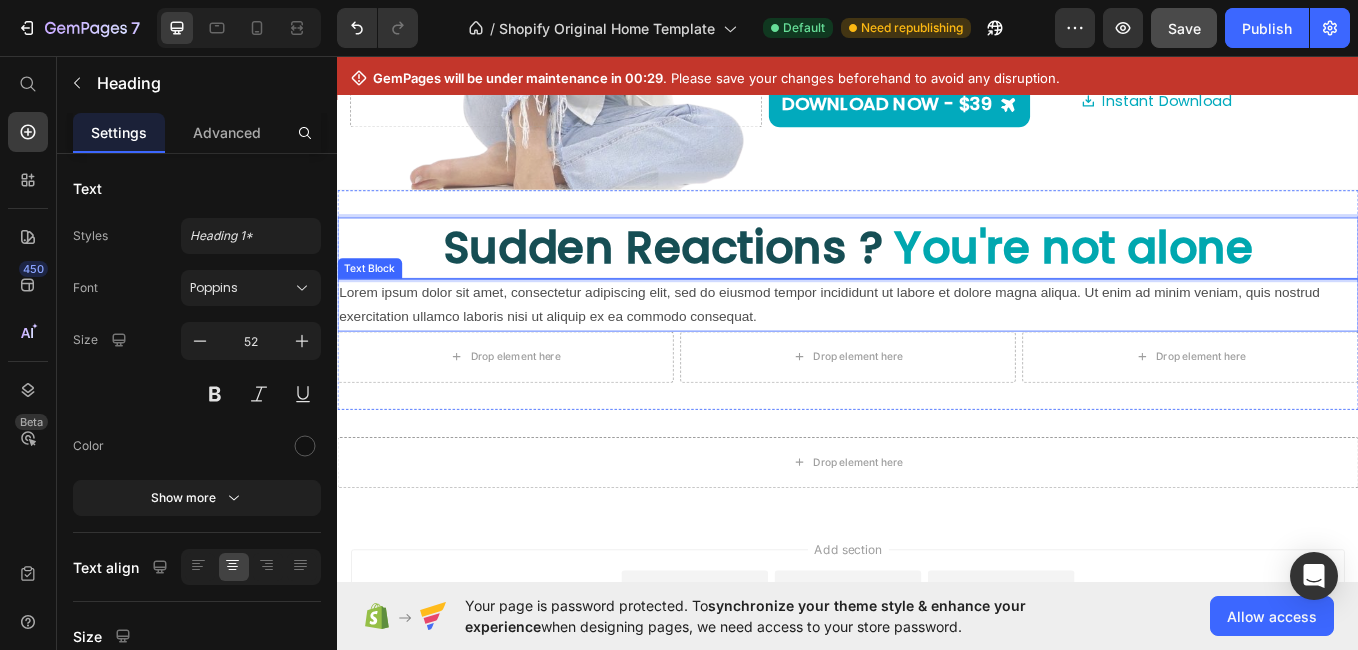 click on "Lorem ipsum dolor sit amet, consectetur adipiscing elit, sed do eiusmod tempor incididunt ut labore et dolore magna aliqua. Ut enim ad minim veniam, quis nostrud exercitation ullamco laboris nisi ut aliquip ex ea commodo consequat." at bounding box center (937, 341) 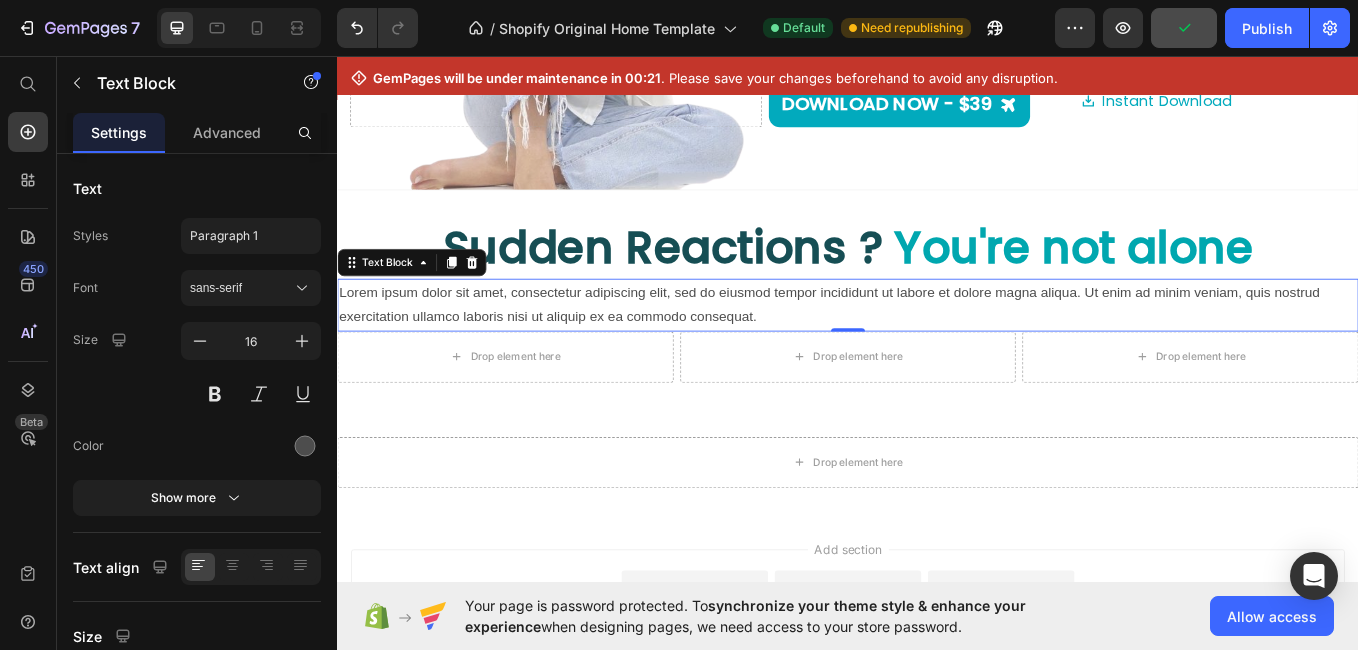 click on "Lorem ipsum dolor sit amet, consectetur adipiscing elit, sed do eiusmod tempor incididunt ut labore et dolore magna aliqua. Ut enim ad minim veniam, quis nostrud exercitation ullamco laboris nisi ut aliquip ex ea commodo consequat." at bounding box center [937, 341] 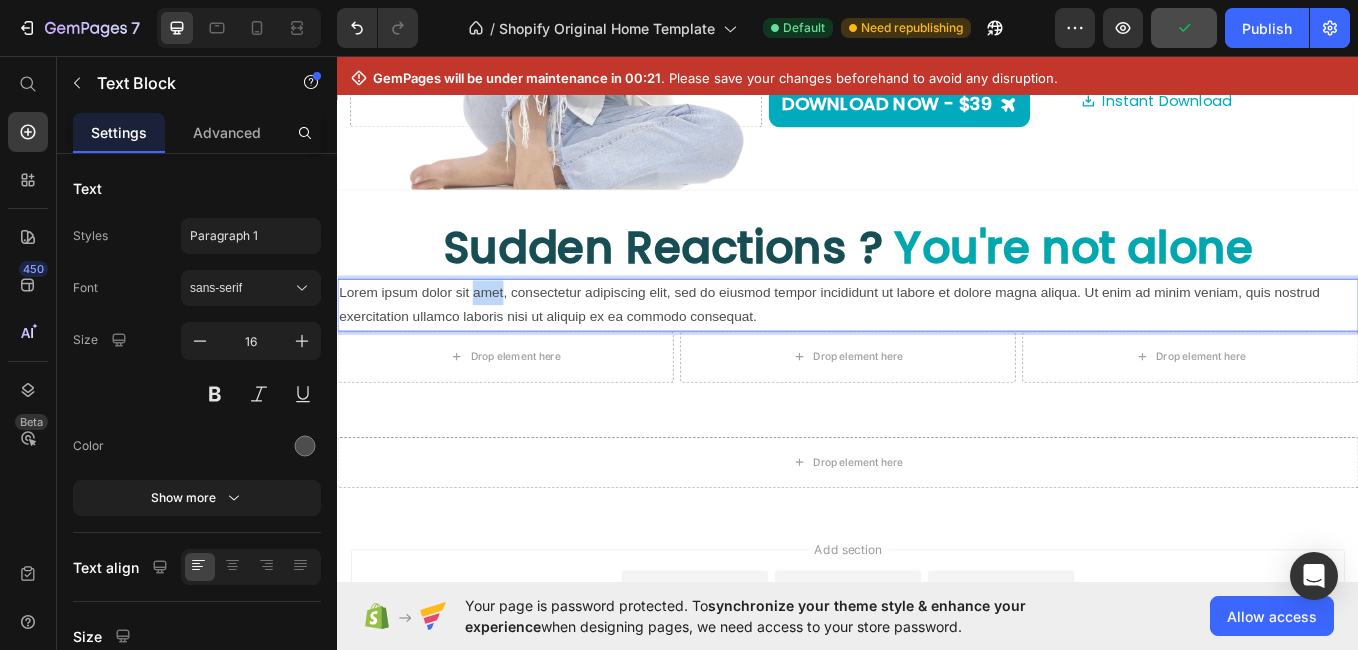 click on "Lorem ipsum dolor sit amet, consectetur adipiscing elit, sed do eiusmod tempor incididunt ut labore et dolore magna aliqua. Ut enim ad minim veniam, quis nostrud exercitation ullamco laboris nisi ut aliquip ex ea commodo consequat." at bounding box center [937, 341] 